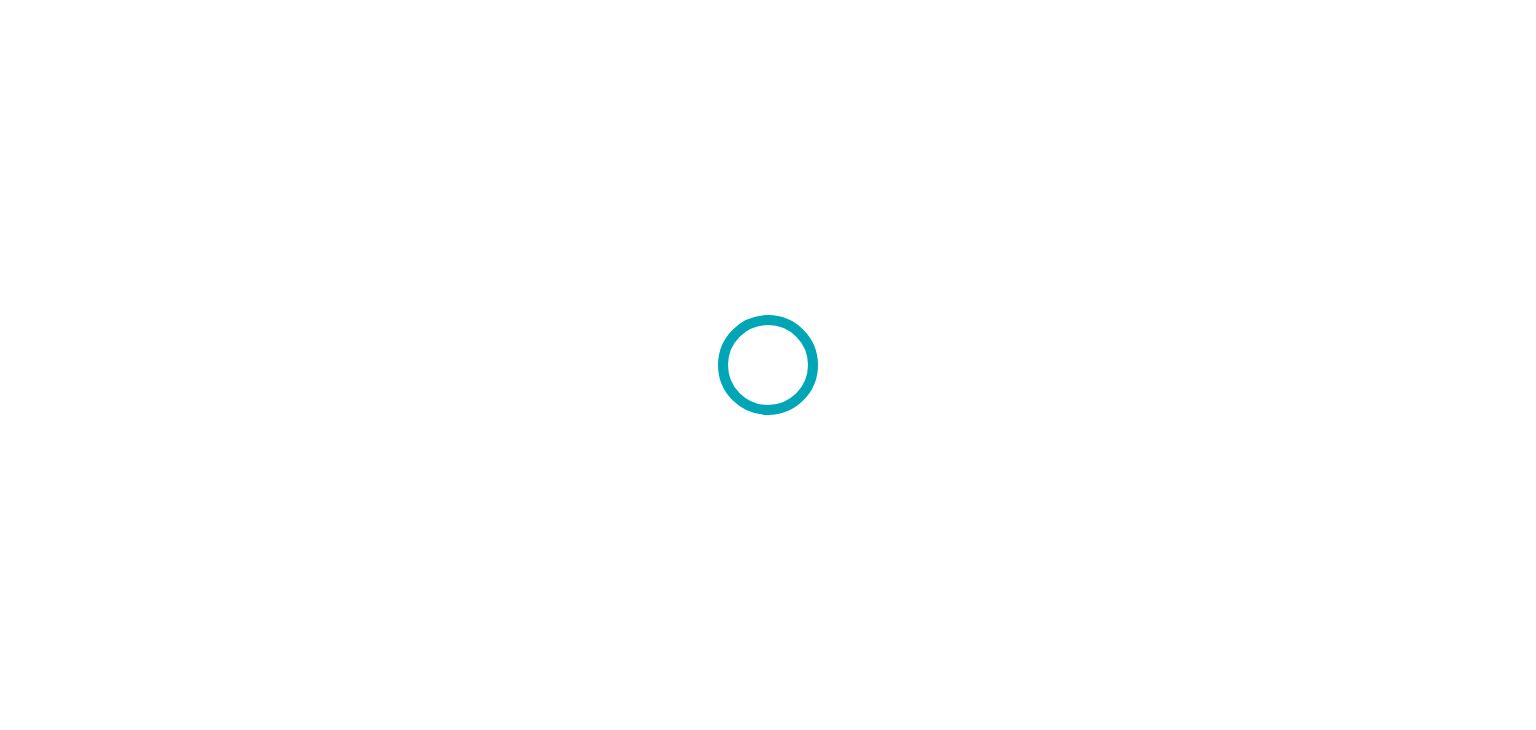 scroll, scrollTop: 0, scrollLeft: 0, axis: both 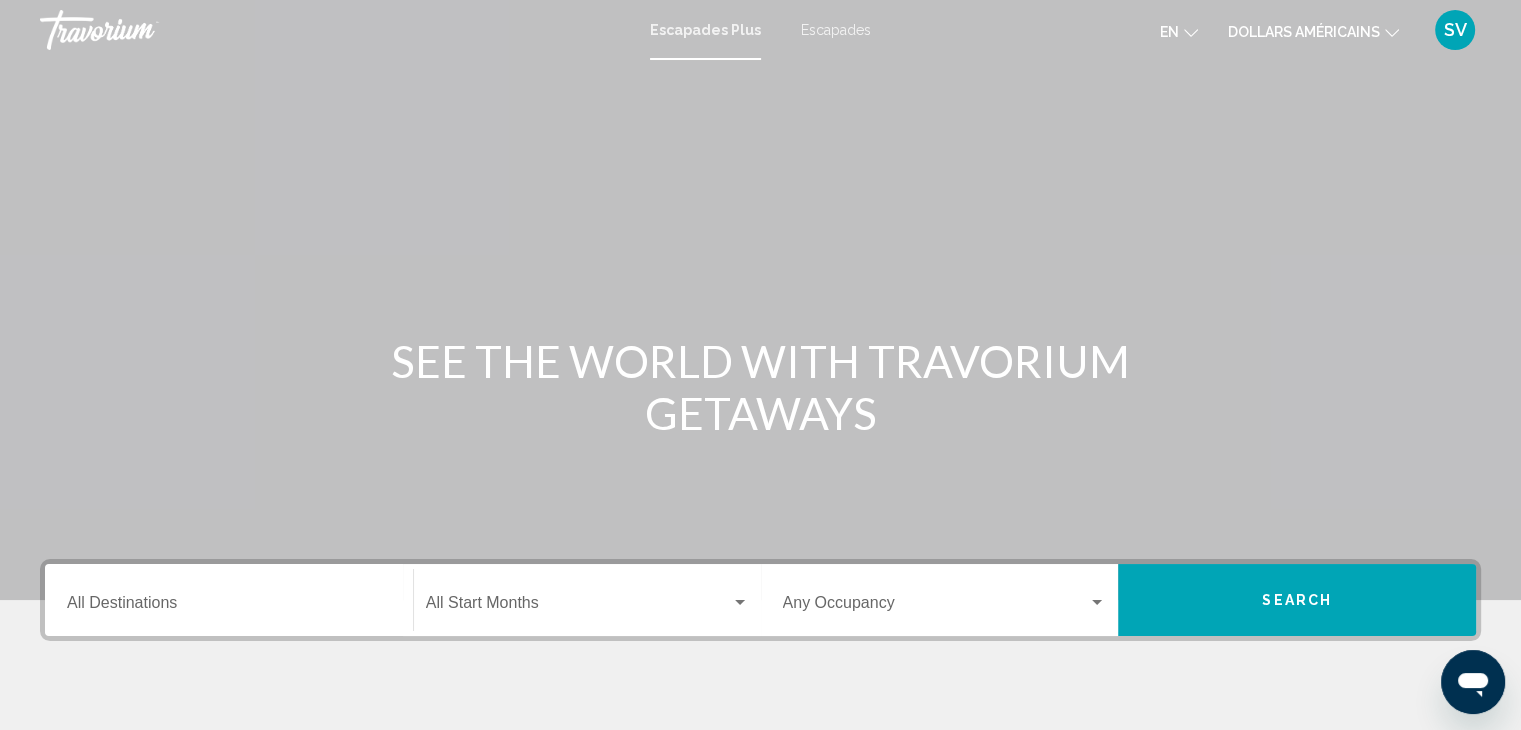 click on "Destination All Destinations Start Month All Start Months Occupancy Any Occupancy Search" at bounding box center [760, 700] 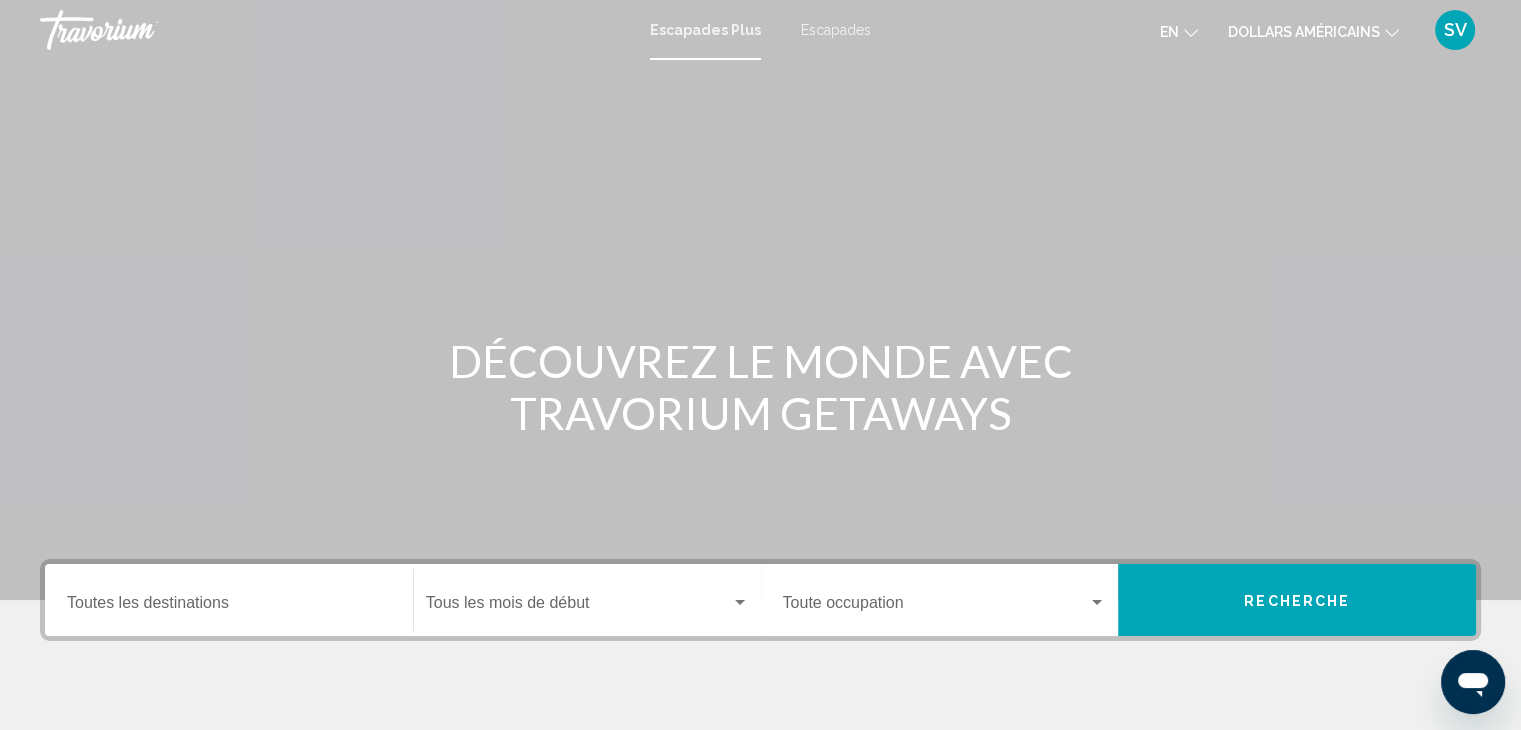 click at bounding box center (760, 766) 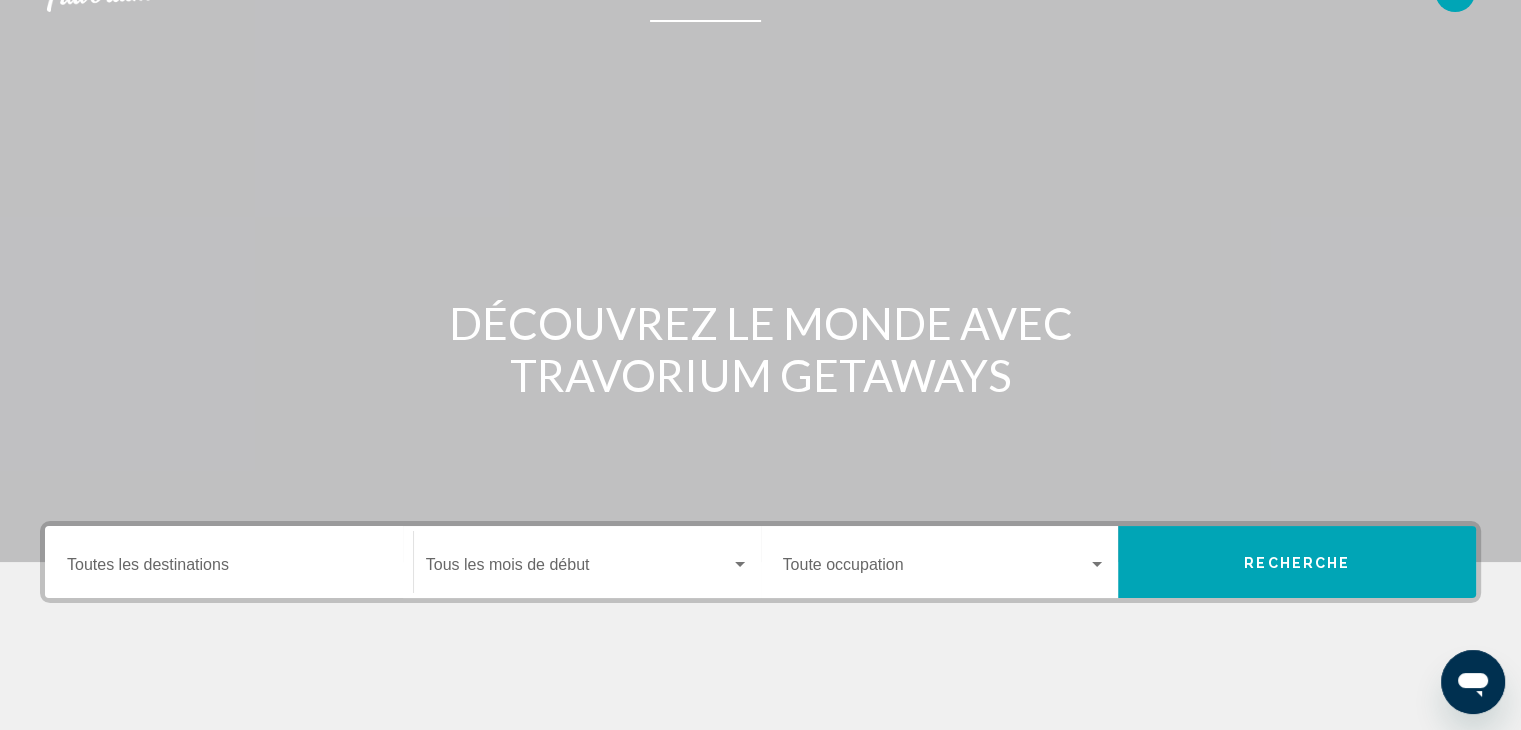 scroll, scrollTop: 36, scrollLeft: 0, axis: vertical 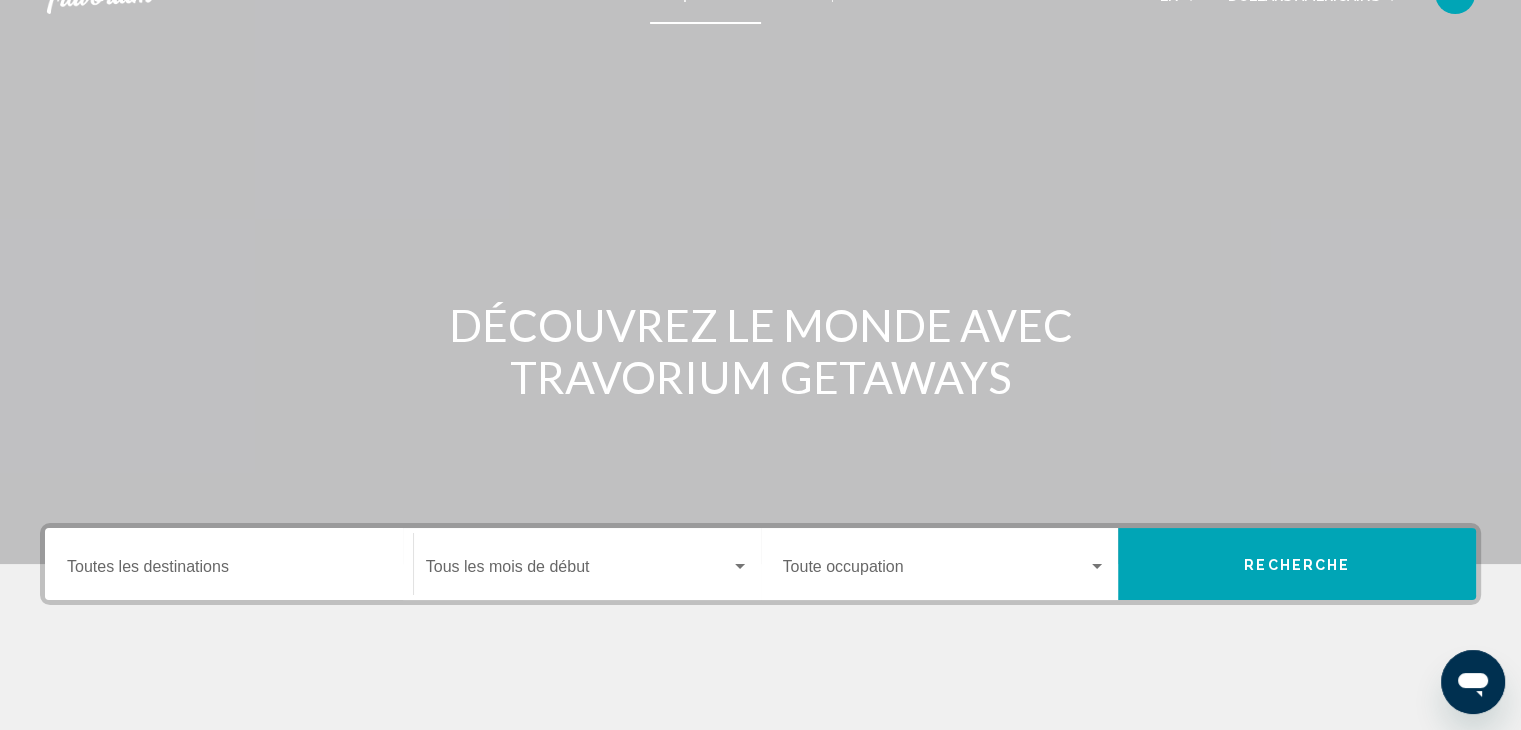 click on "Destination Toutes les destinations" at bounding box center (229, 564) 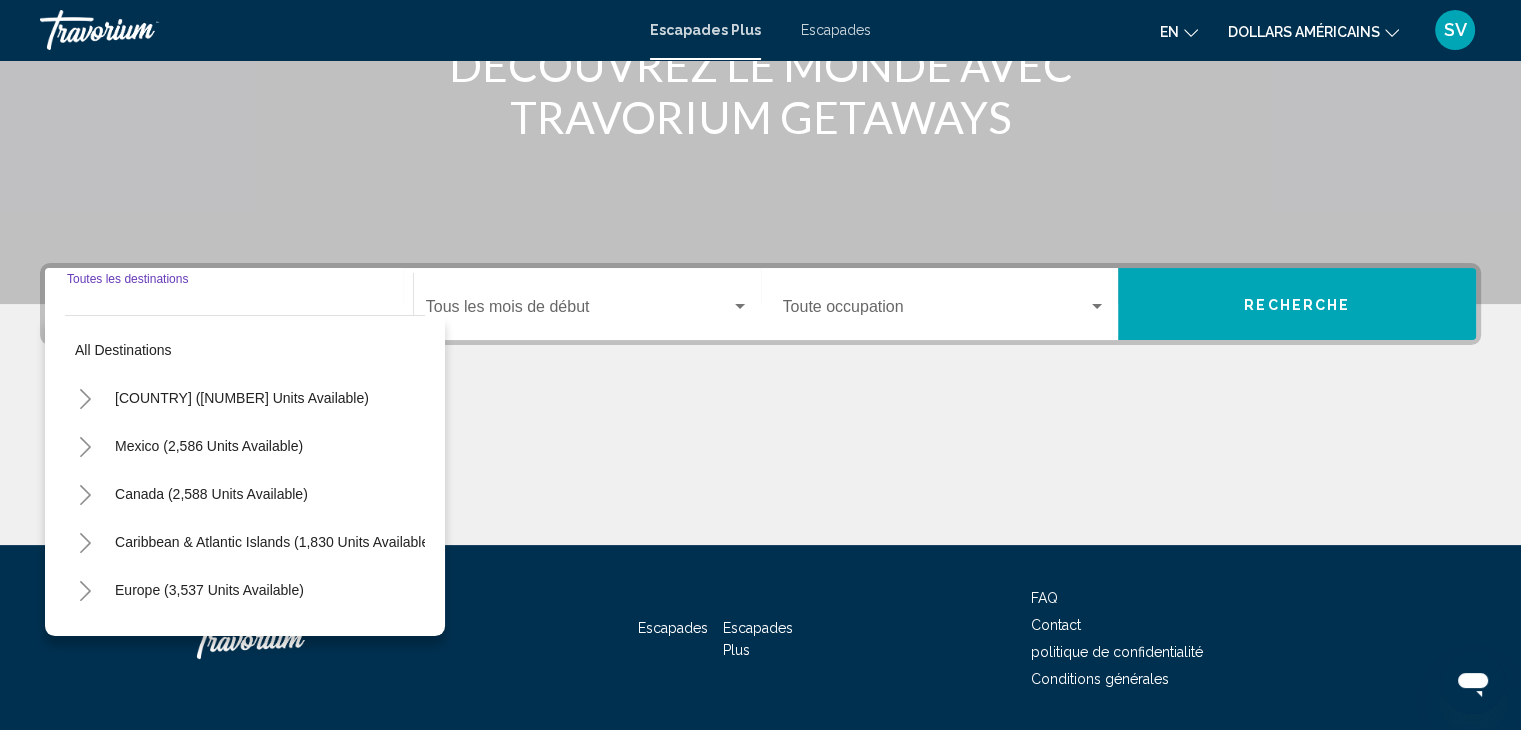 scroll, scrollTop: 356, scrollLeft: 0, axis: vertical 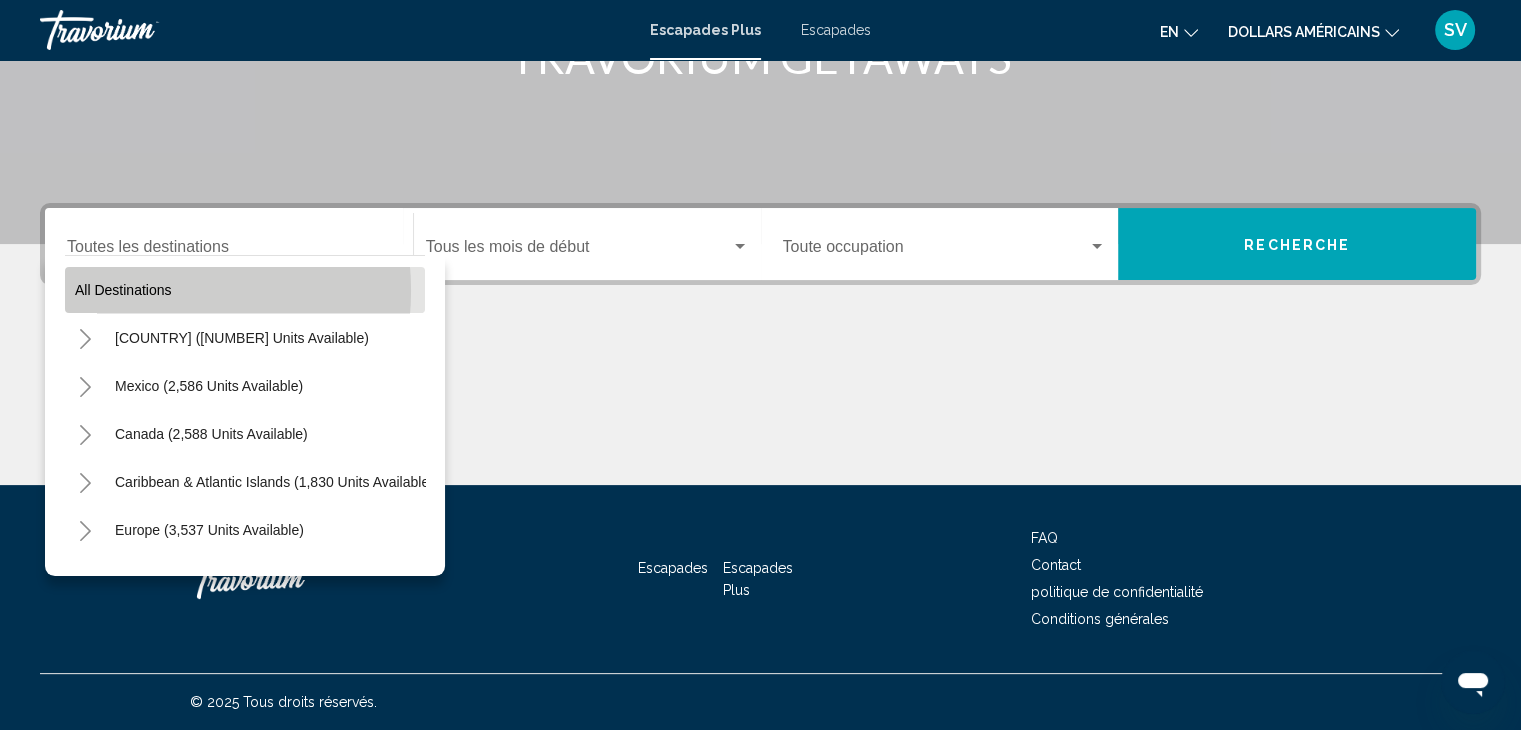 click on "All destinations" at bounding box center [123, 290] 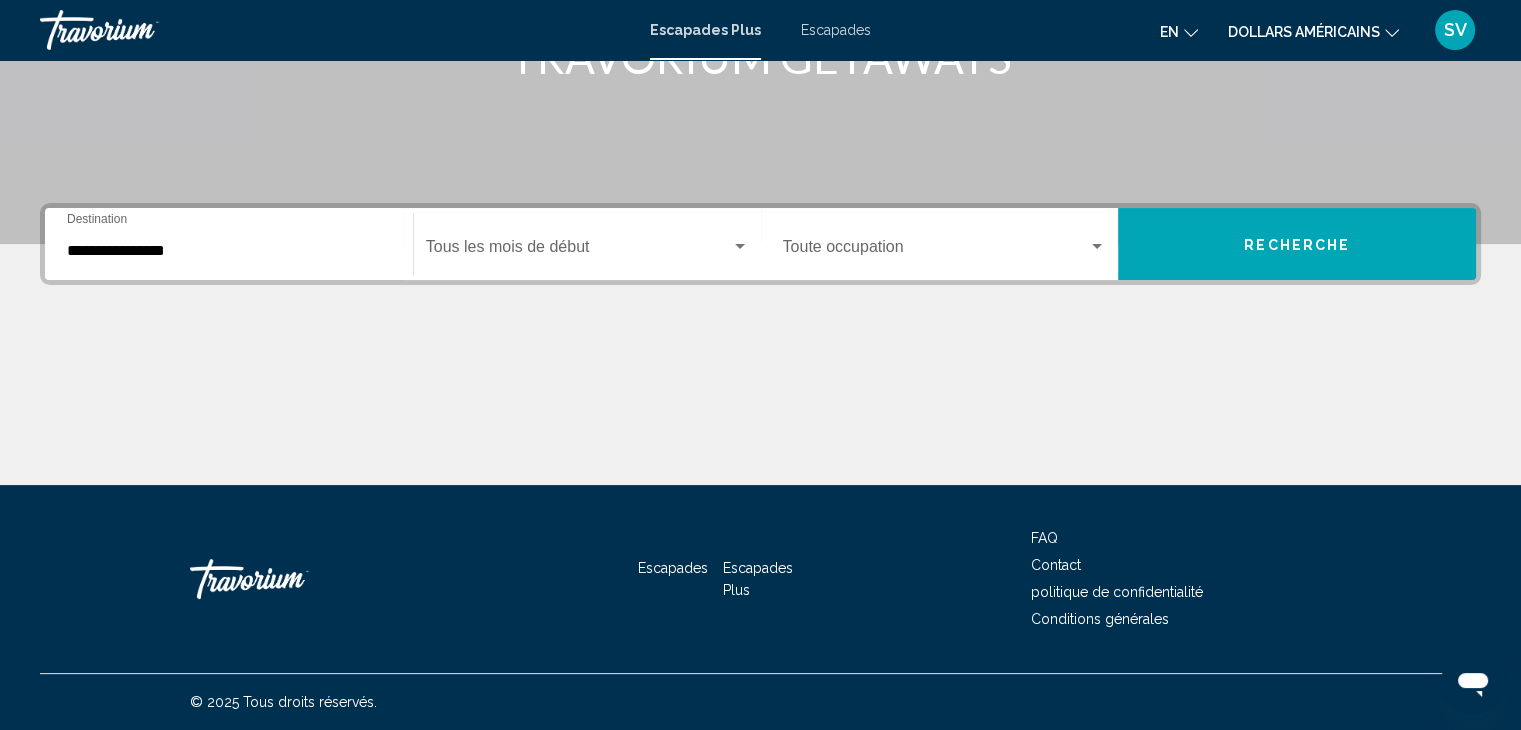 click on "**********" at bounding box center (760, 244) 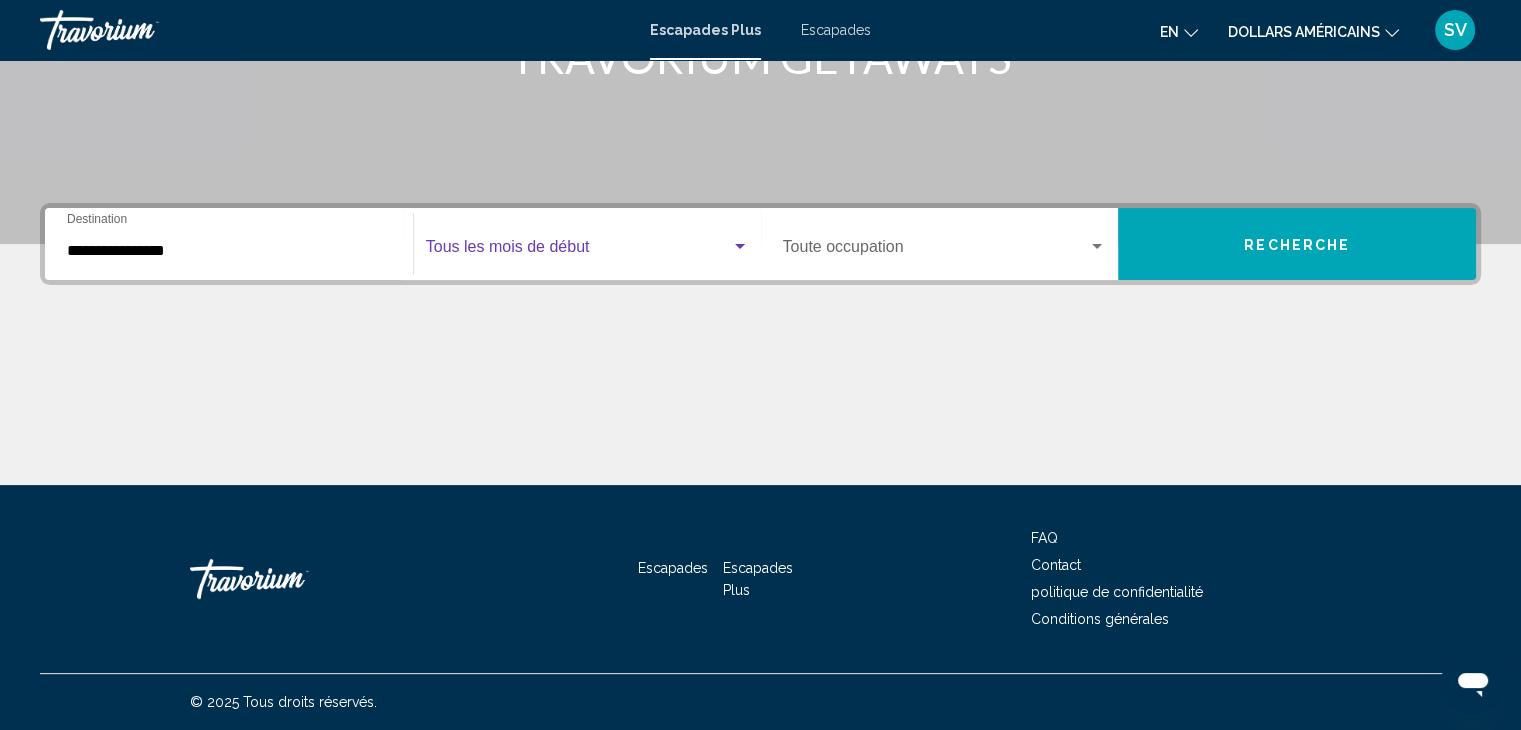 click at bounding box center [578, 251] 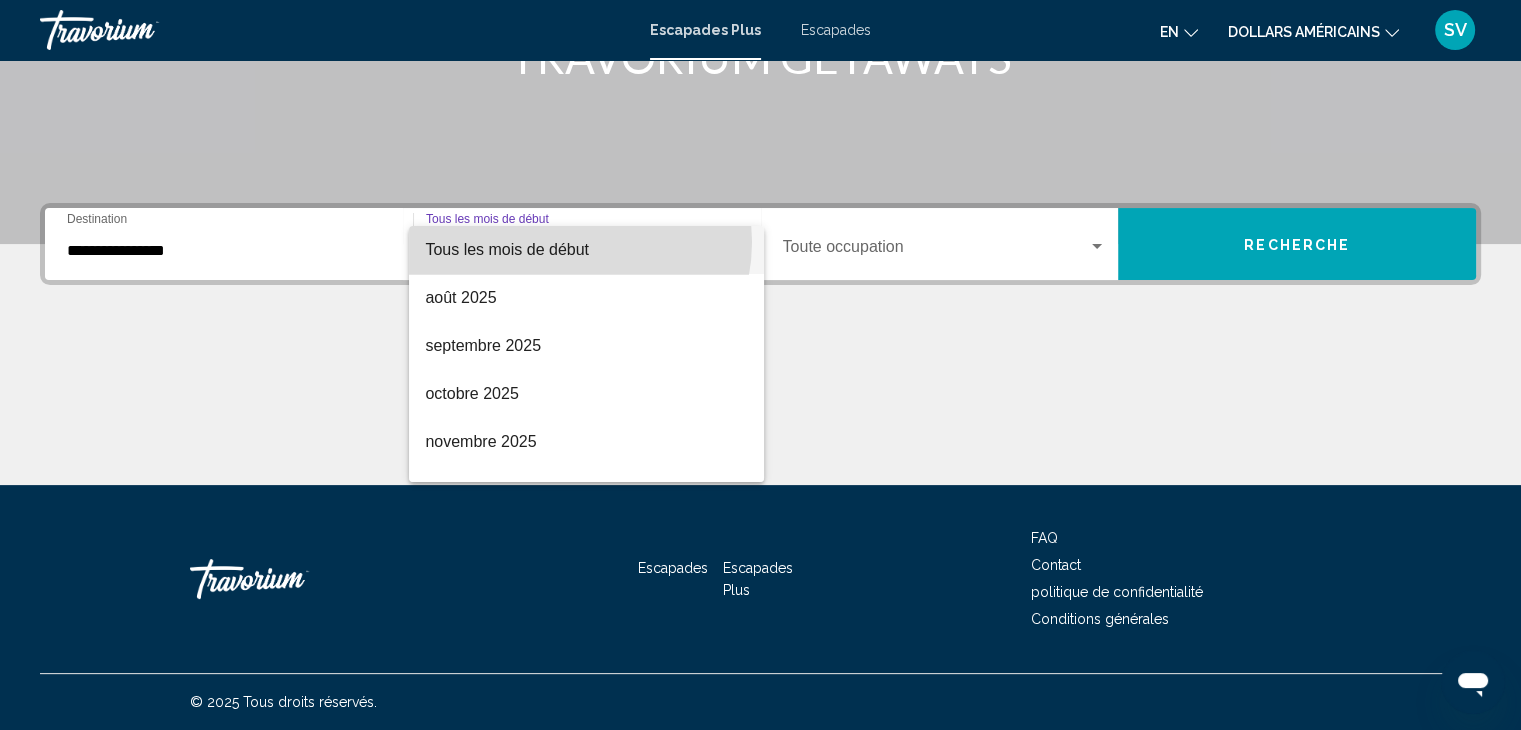 click on "Tous les mois de début" at bounding box center (507, 249) 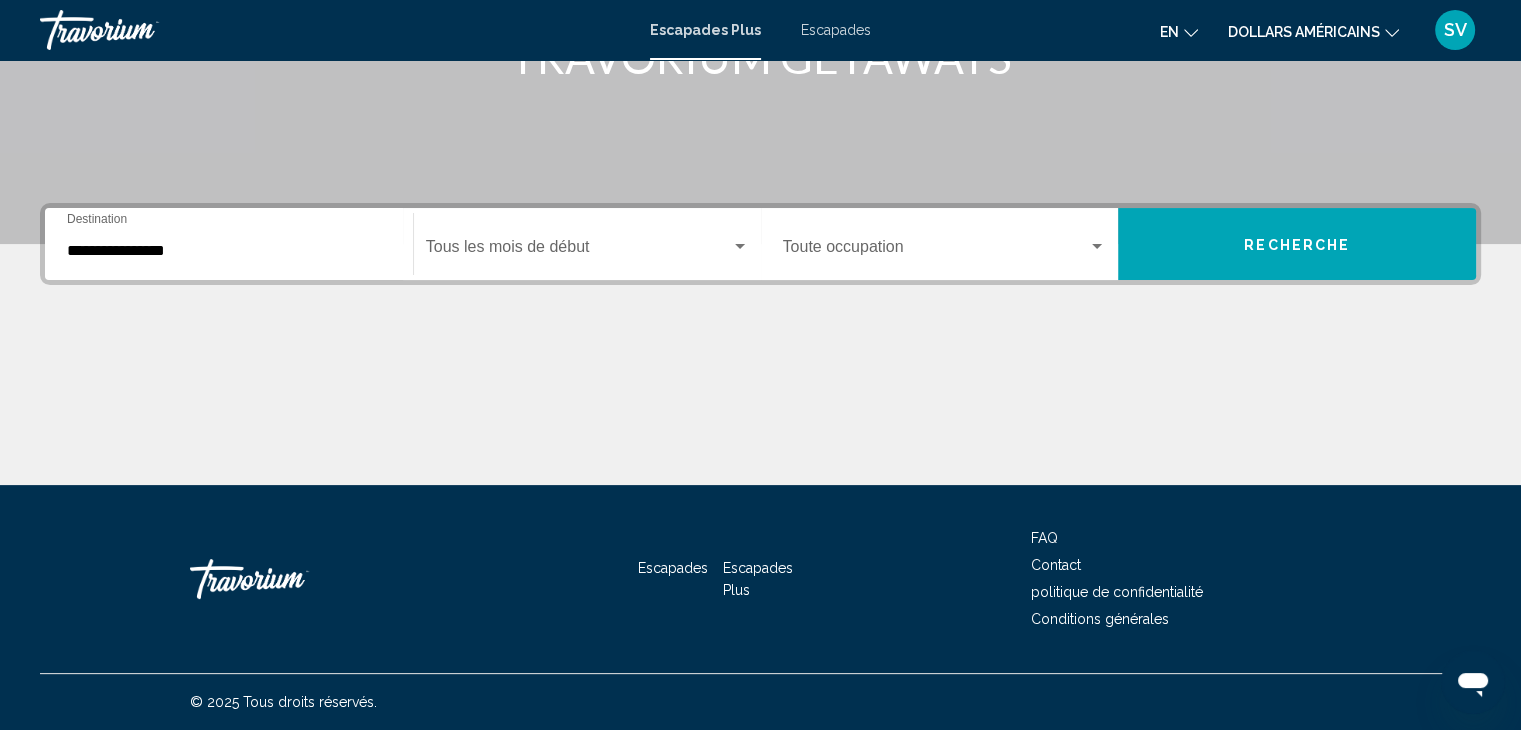 click on "Occupation Toute occupation" at bounding box center [945, 244] 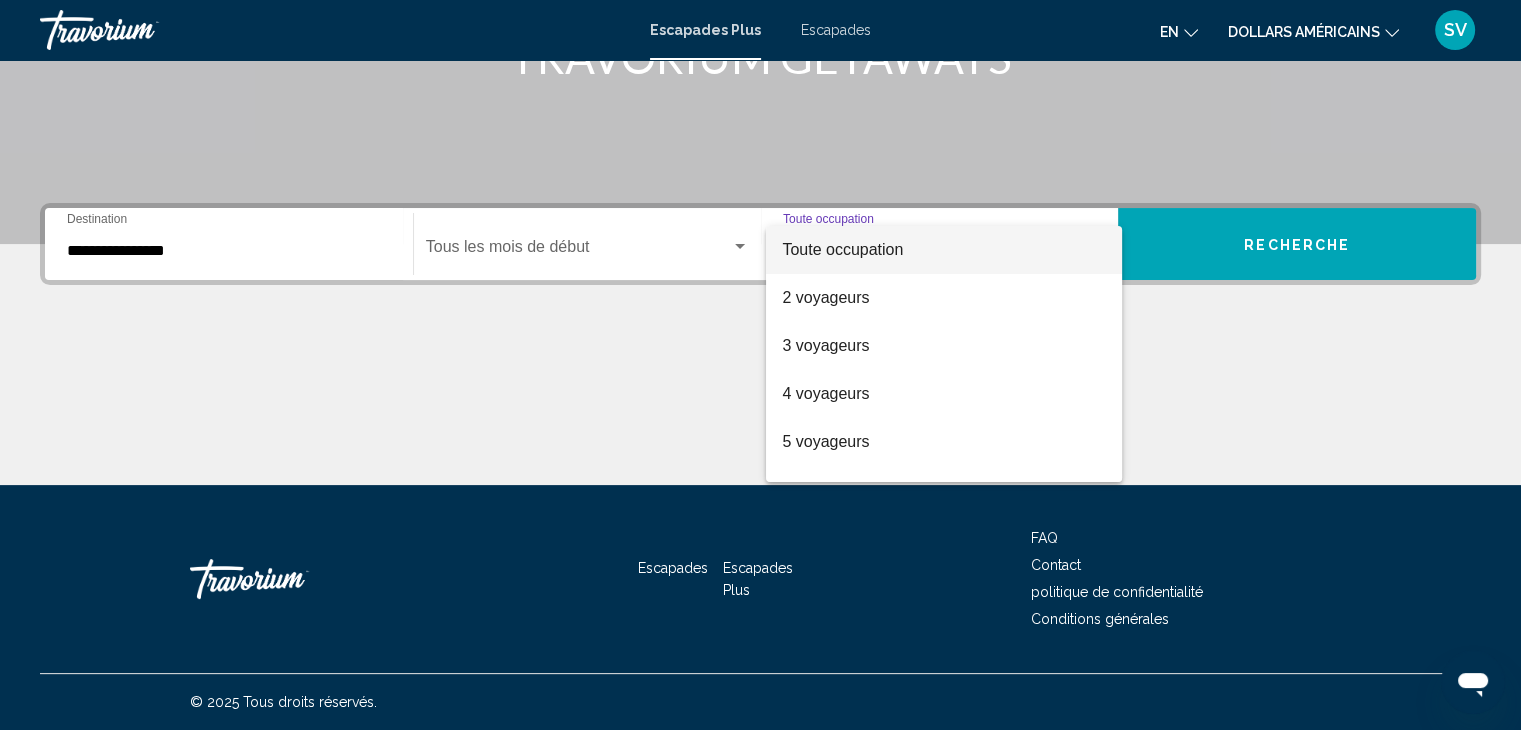 click at bounding box center [760, 365] 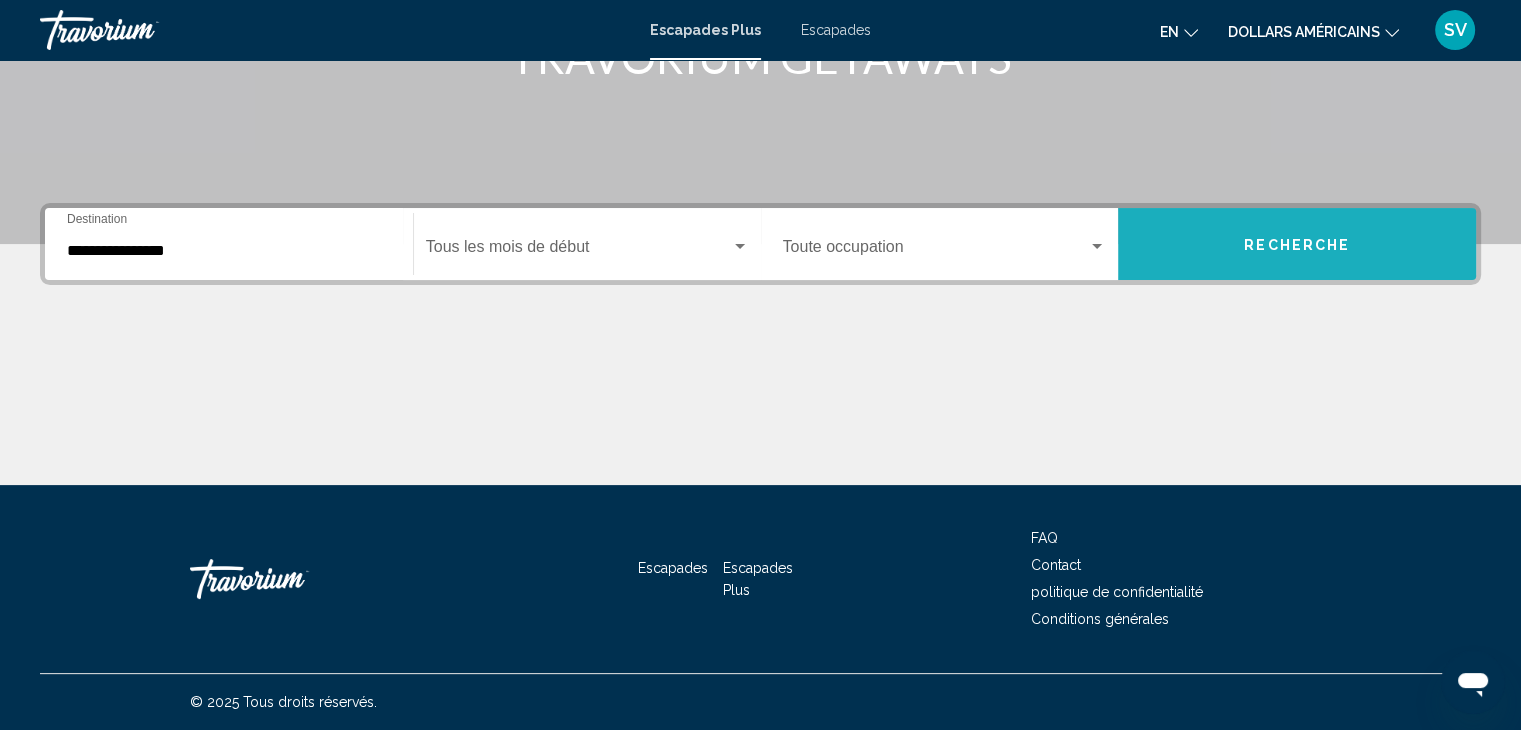 click on "Recherche" at bounding box center [1297, 244] 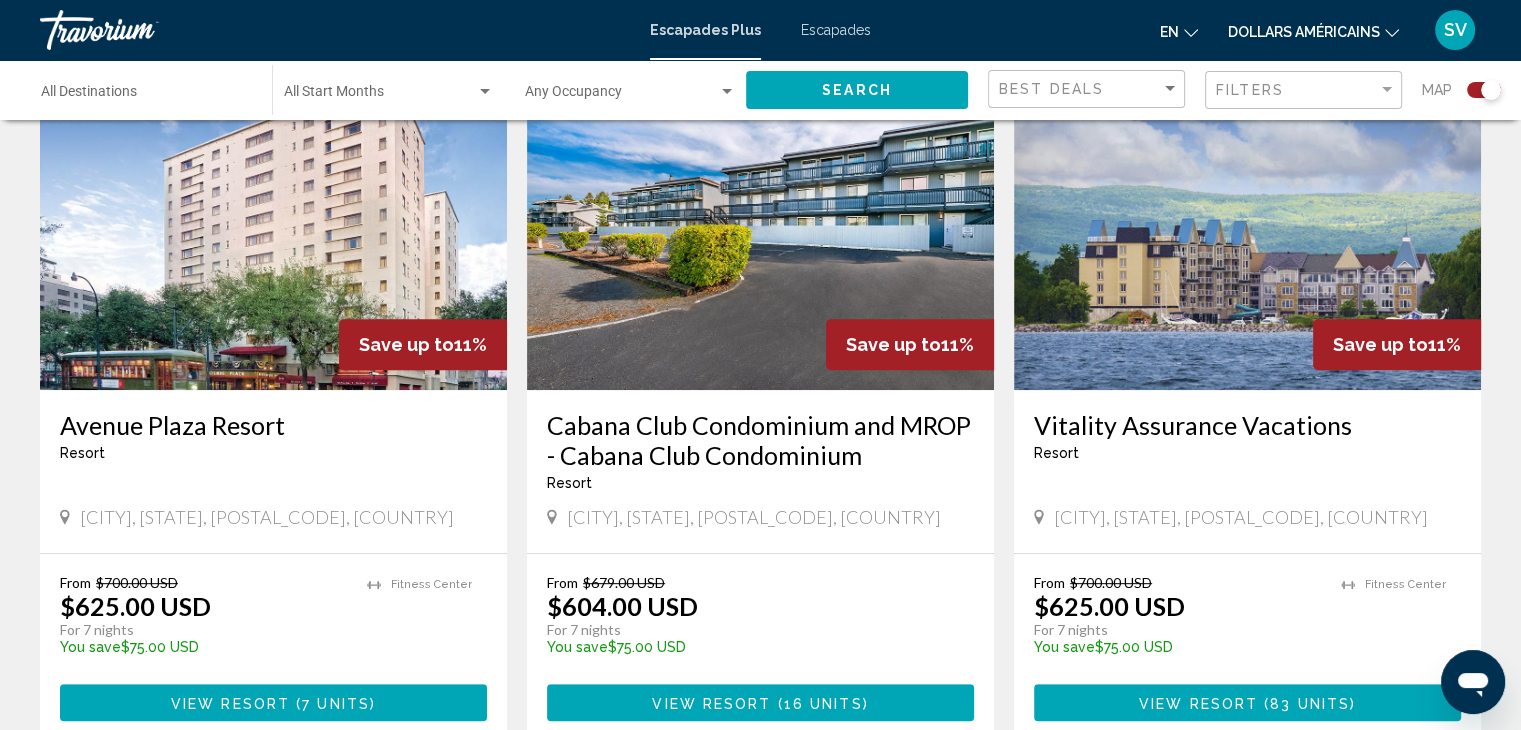 scroll, scrollTop: 800, scrollLeft: 0, axis: vertical 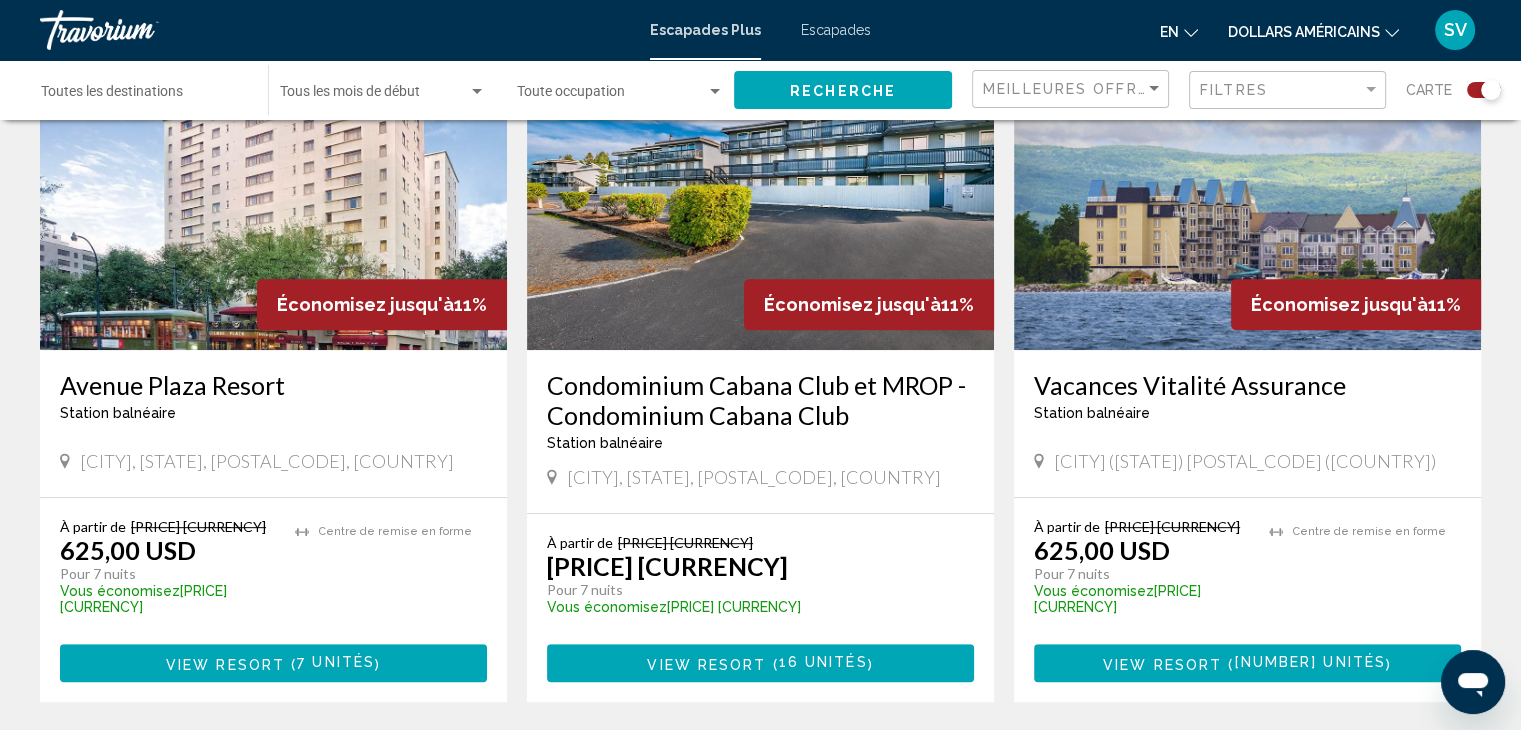 click on "Meilleures affaires Filtres Resort name Vacation Types All Vacation Types Bedroom Types All Bedroom Types Équipements
Fitness Center
Free Wifi
Pets Allowed
Room Service
Shuttle Service
Swimming Pool  Prix [PRICE] [PRICE] [PRICE] [PRICE] [PRICE] - [PRICE] Réinitialiser Montrer les résultats ← Déplacement vers la gauche → Déplacement vers la droite ↑ Déplacement vers le haut ↓ Déplacement vers le bas + Zoom avant - Zoom arrière Accueil Déplacement de 75 % vers la gauche Fin Déplacement de 75 % vers la droite Page précédente Page suivante 1000 km  -" at bounding box center [760, 1154] 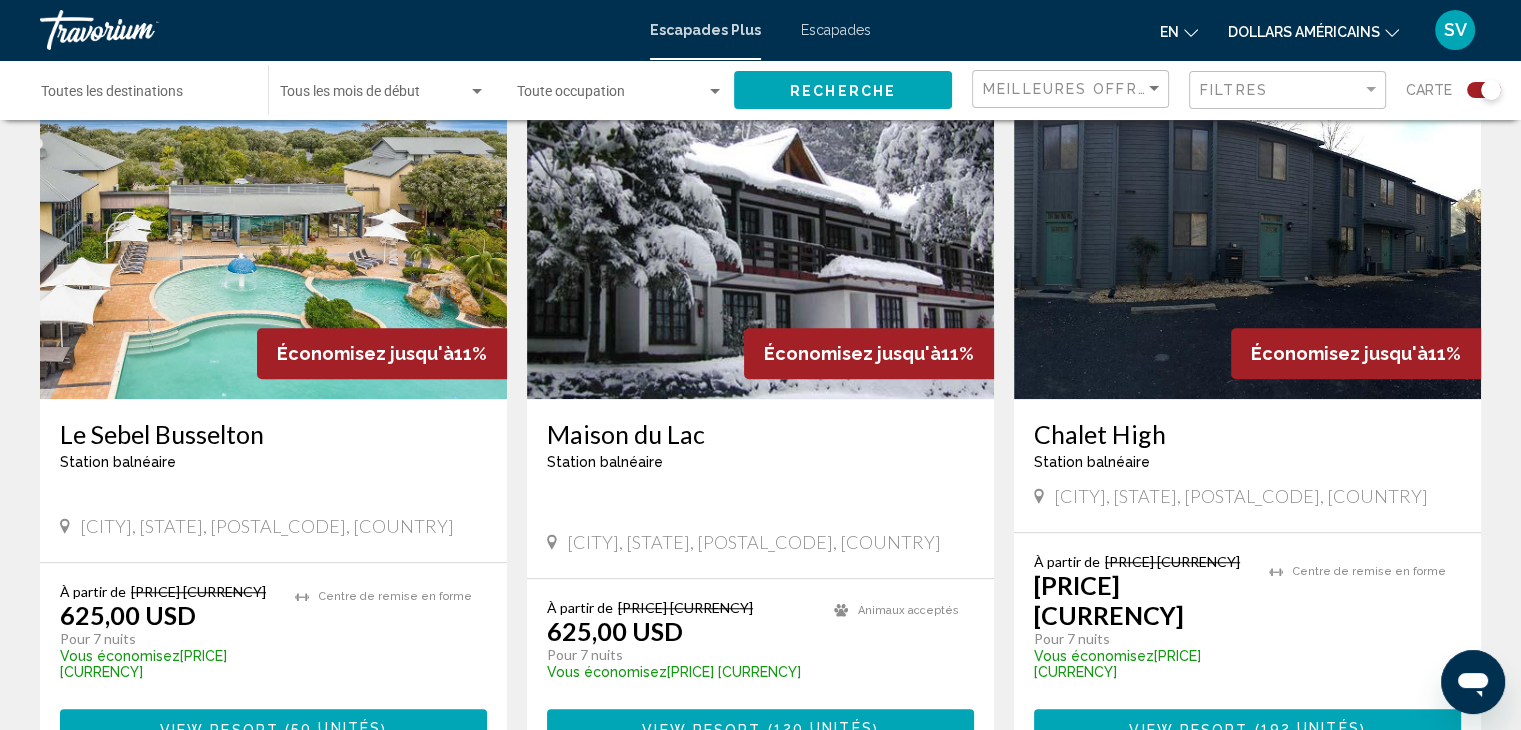 scroll, scrollTop: 1480, scrollLeft: 0, axis: vertical 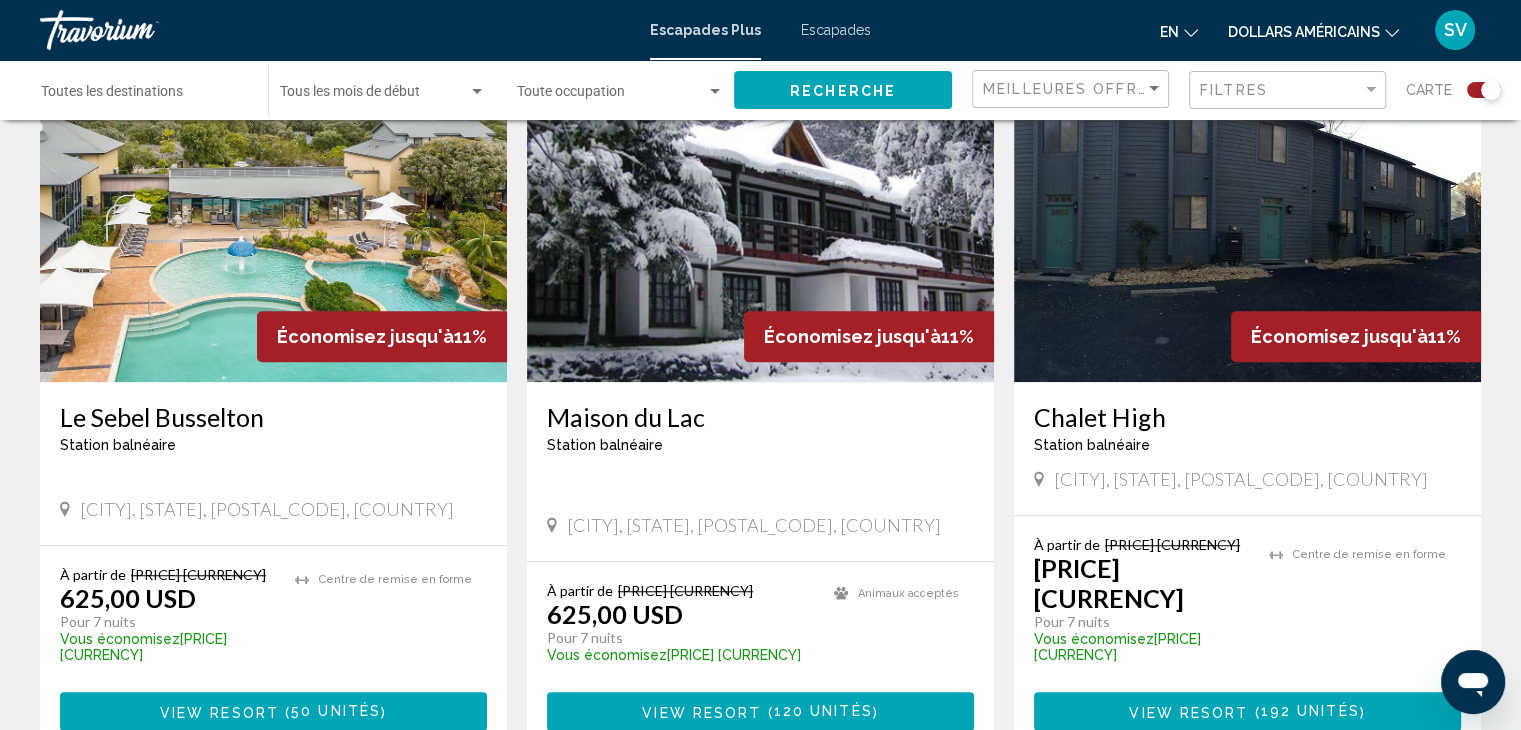 click on "Centre de remise en forme" at bounding box center [391, 621] 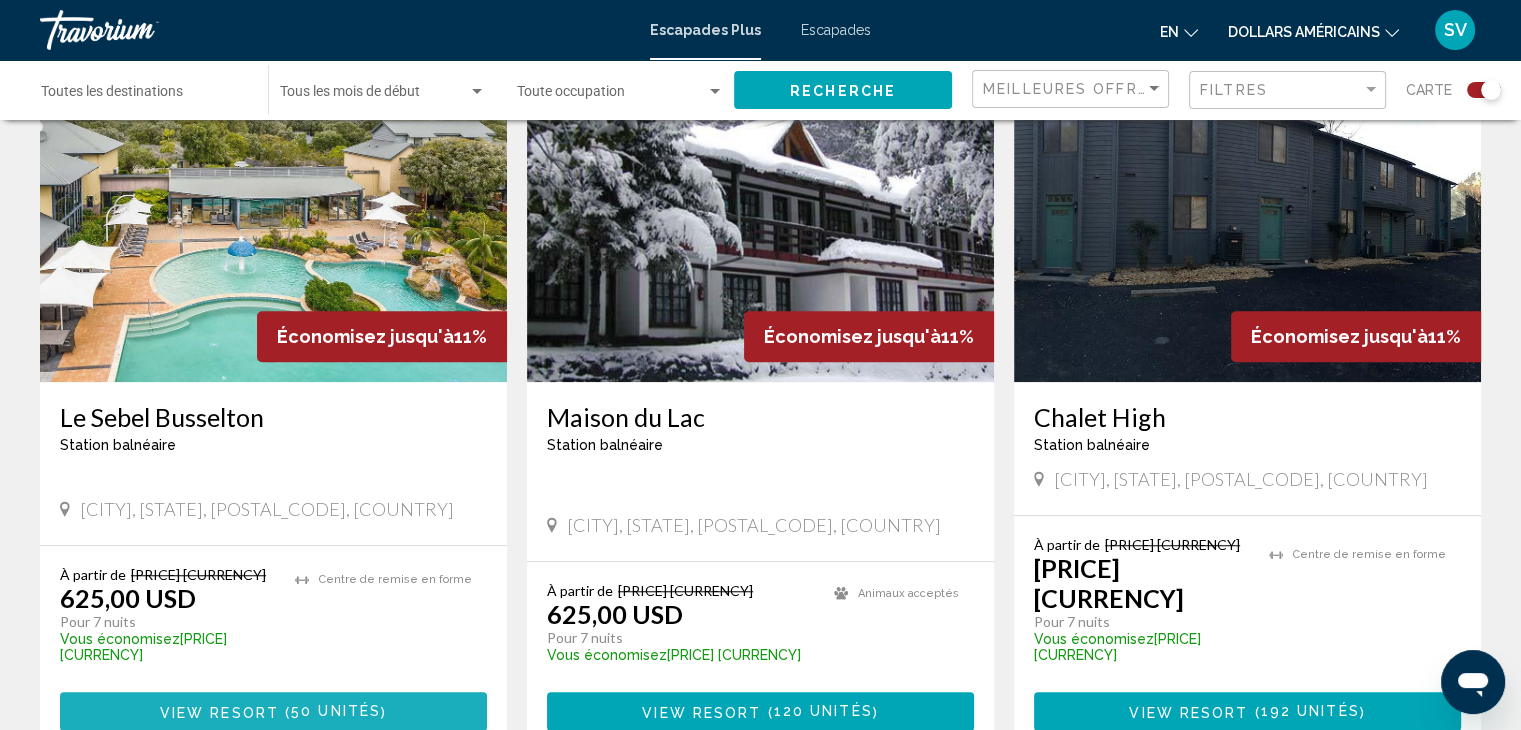 click on "(" at bounding box center [288, 713] 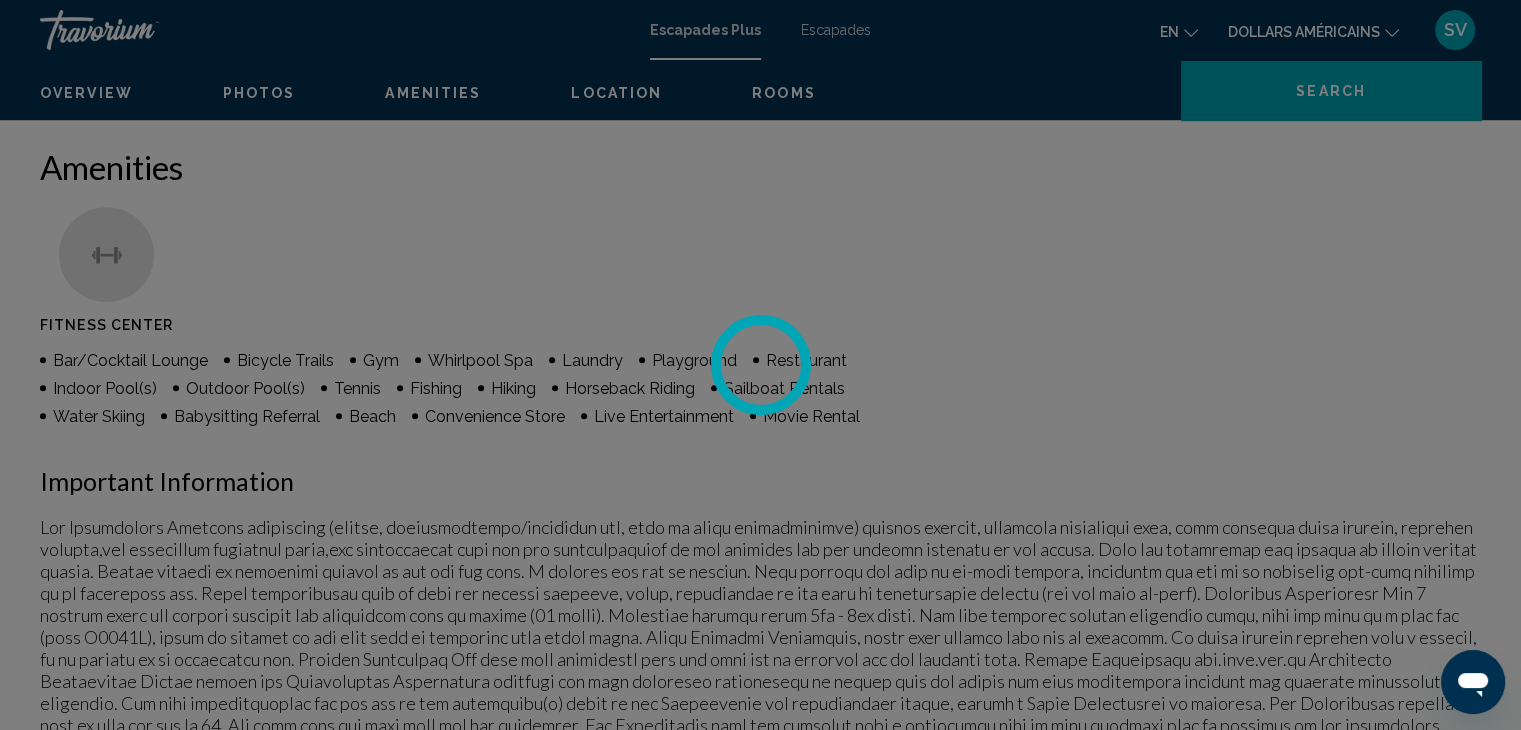scroll, scrollTop: 0, scrollLeft: 0, axis: both 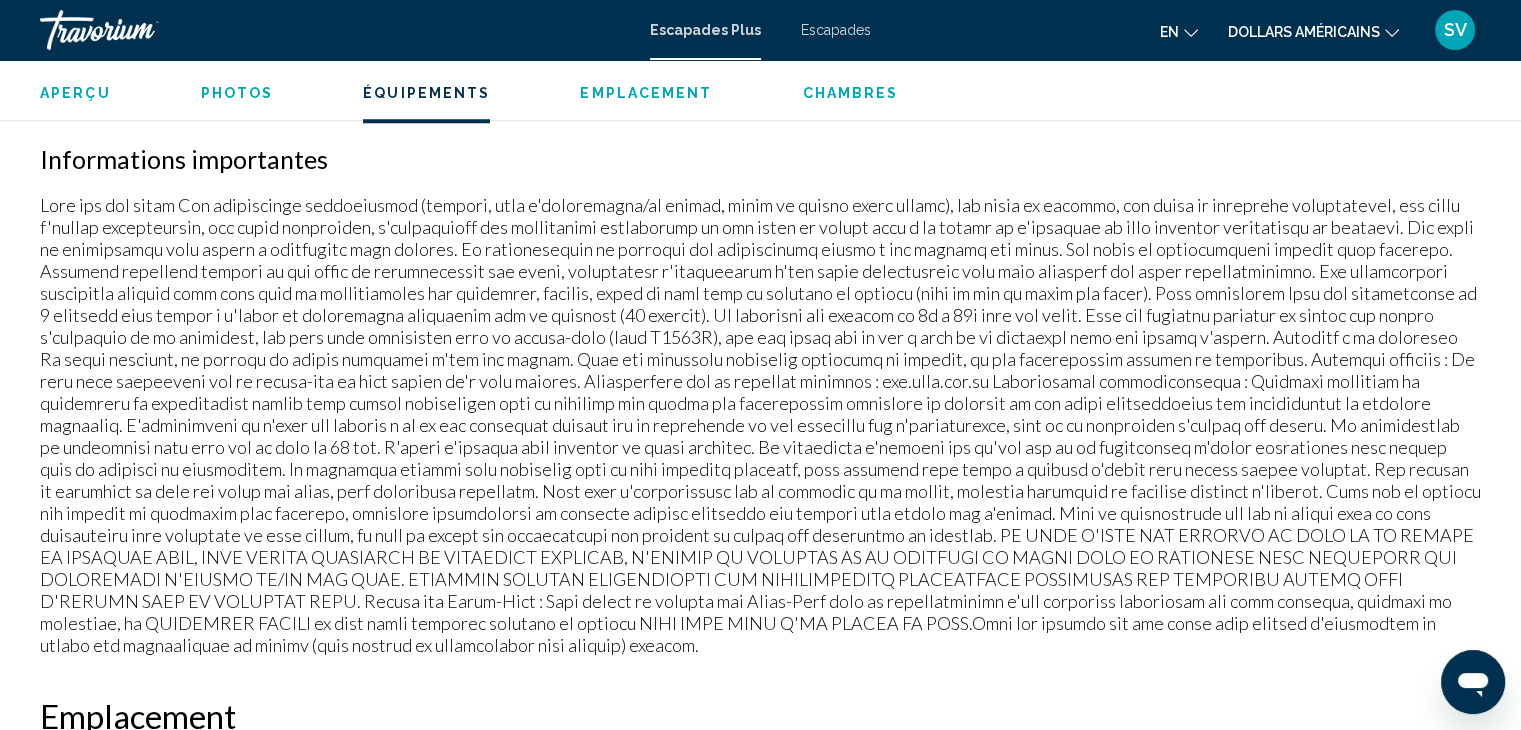 click on "Informations importantes" at bounding box center (760, 159) 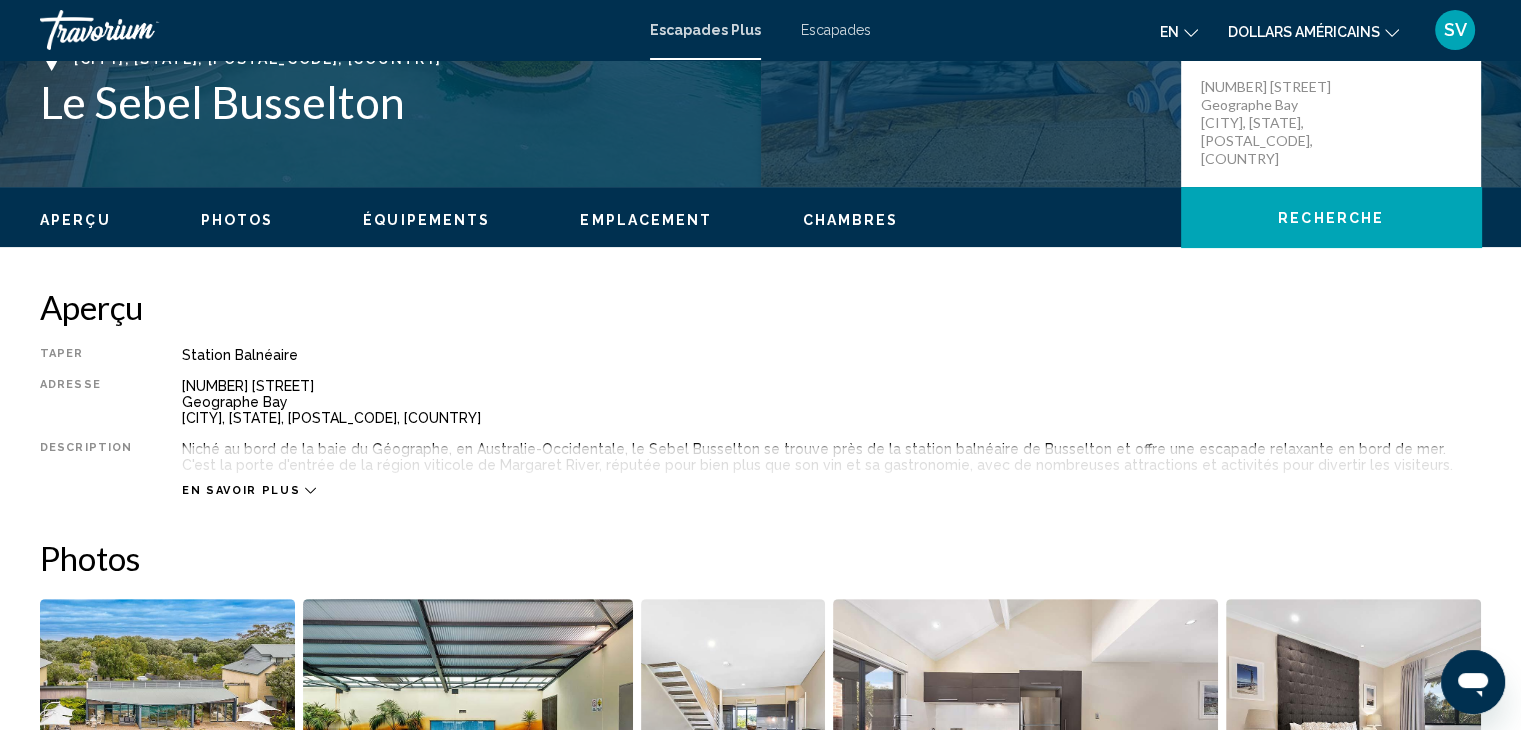 scroll, scrollTop: 486, scrollLeft: 0, axis: vertical 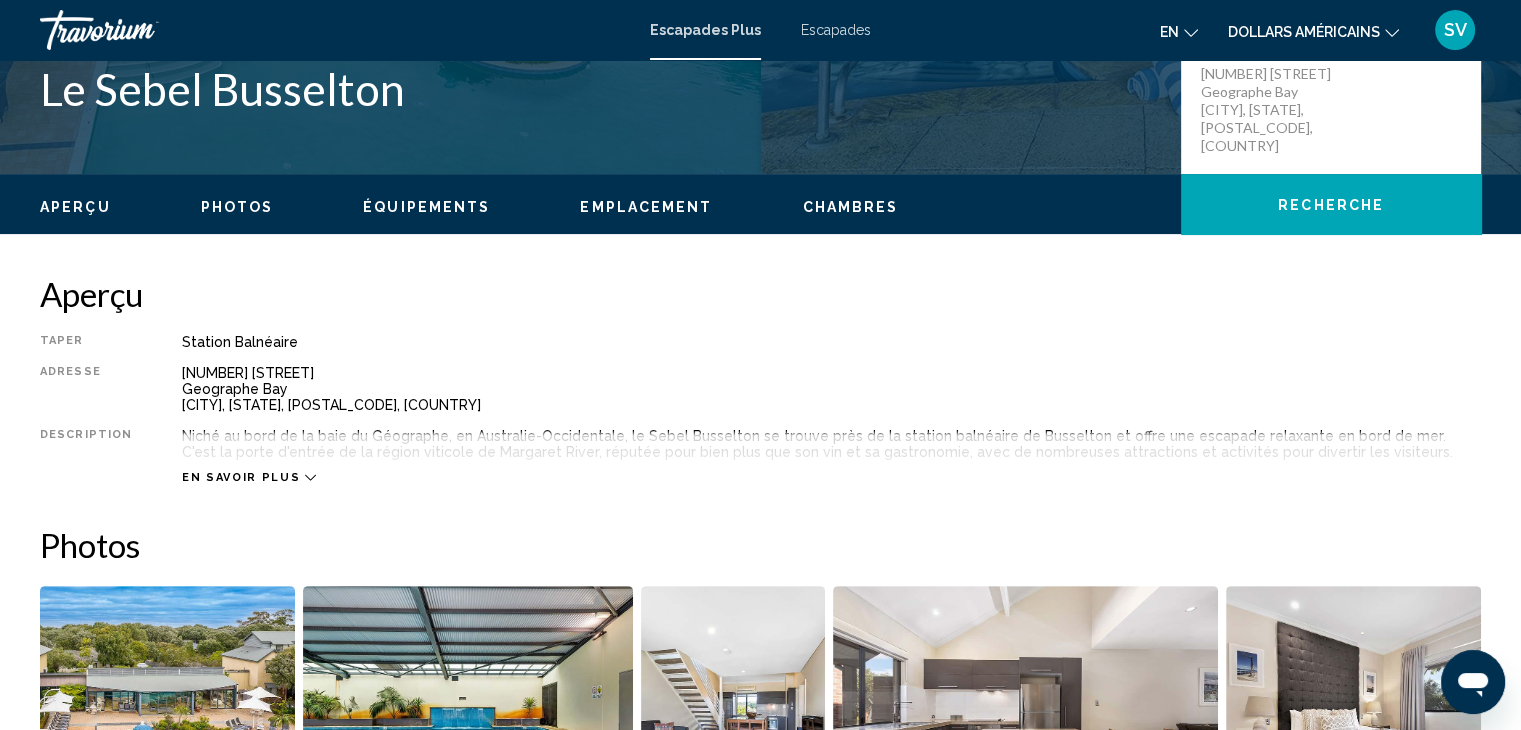 click on "En savoir plus" at bounding box center [241, 477] 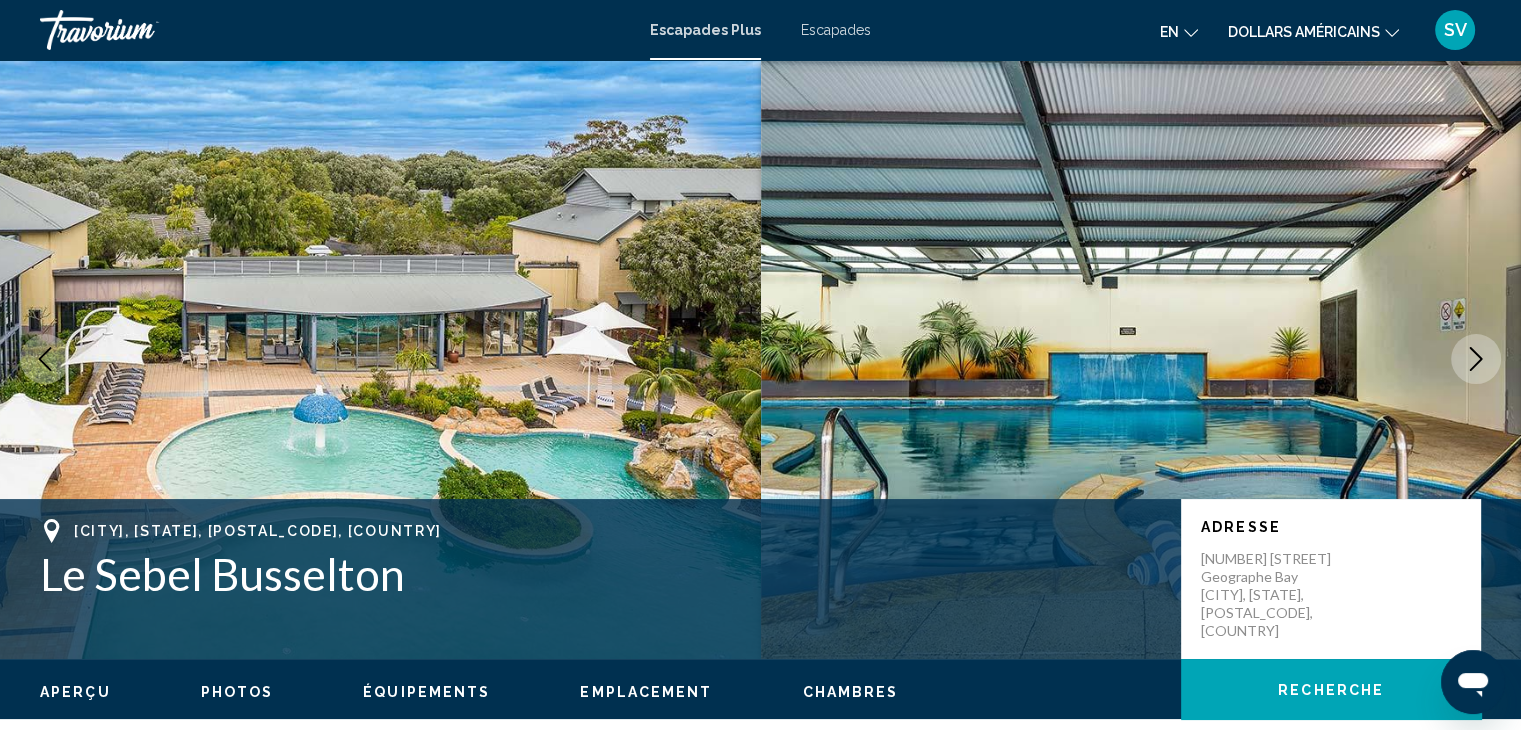 scroll, scrollTop: 0, scrollLeft: 0, axis: both 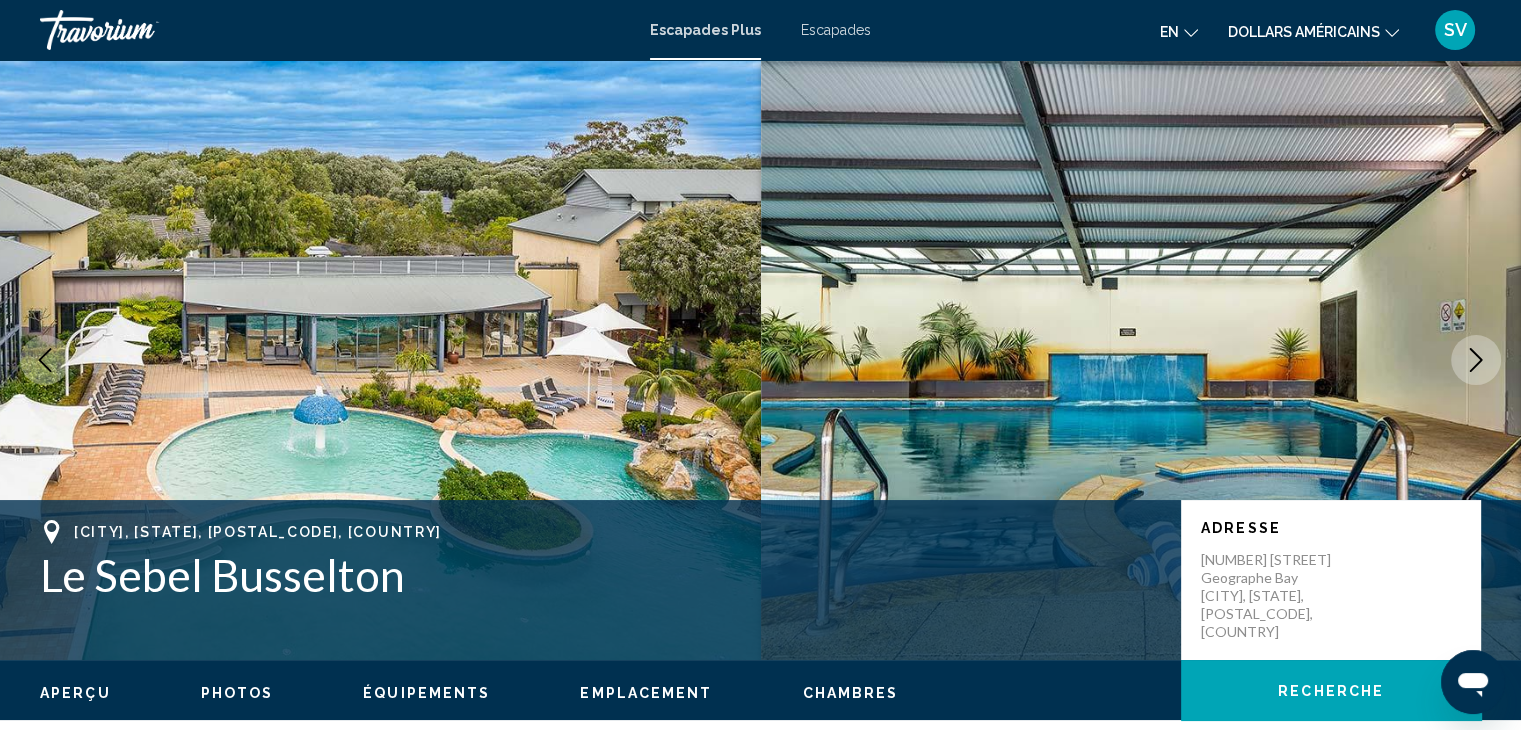 click on "dollars américains
USD ($) MXN (Mexique$) CAD ($ CA) GBP (£) EUR (€) AUD (A$) NZD (NZ$) CNY (CN¥)" 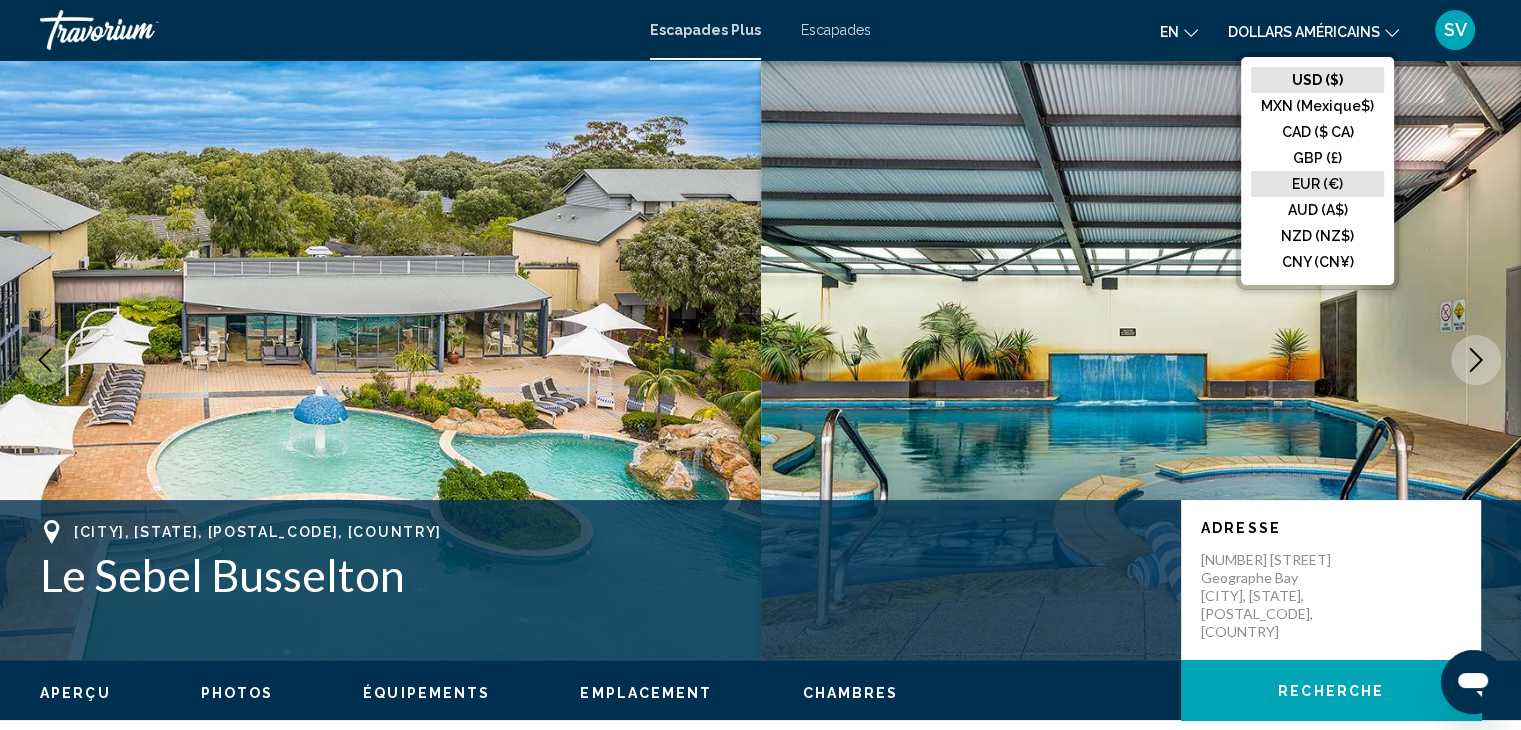 click on "EUR (€)" 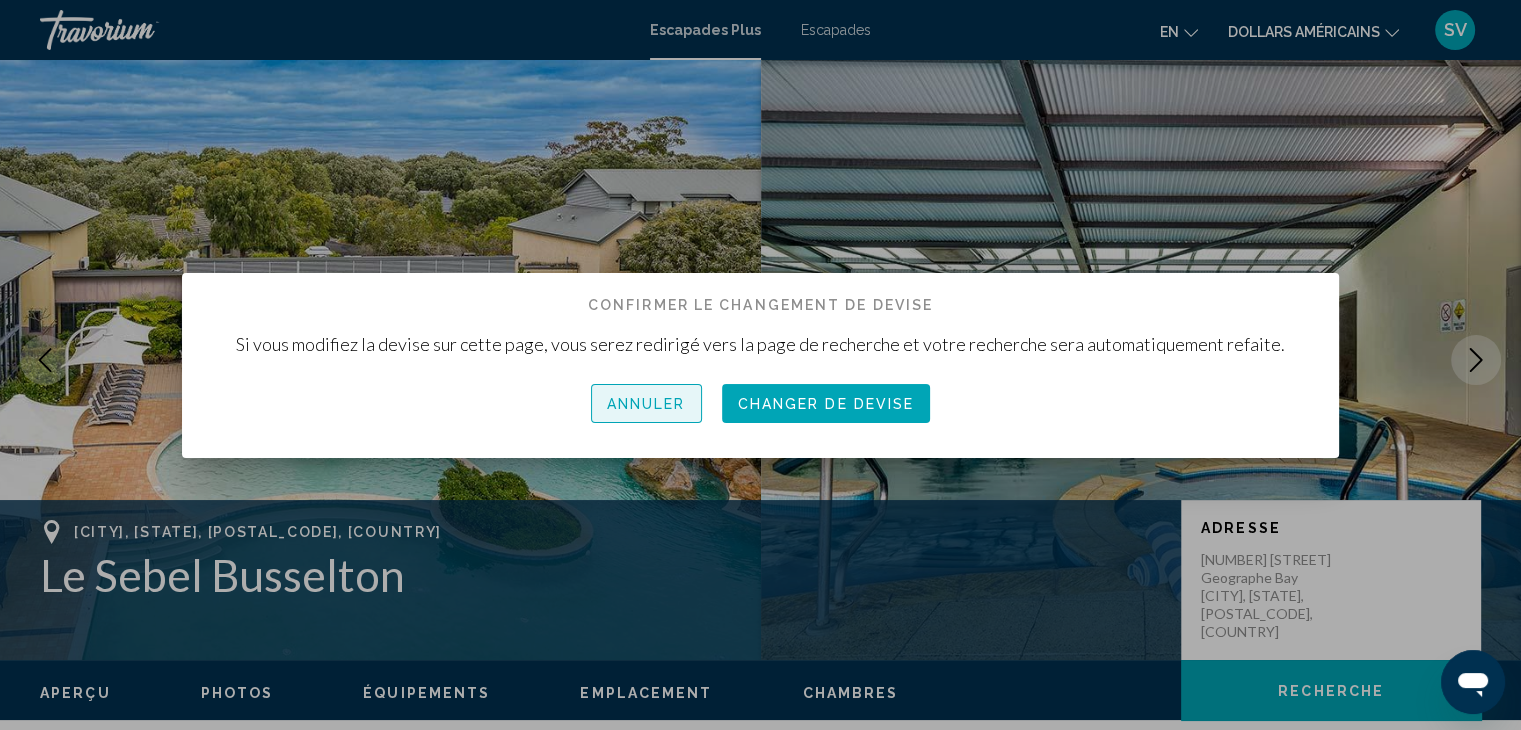 click on "Annuler" at bounding box center [646, 403] 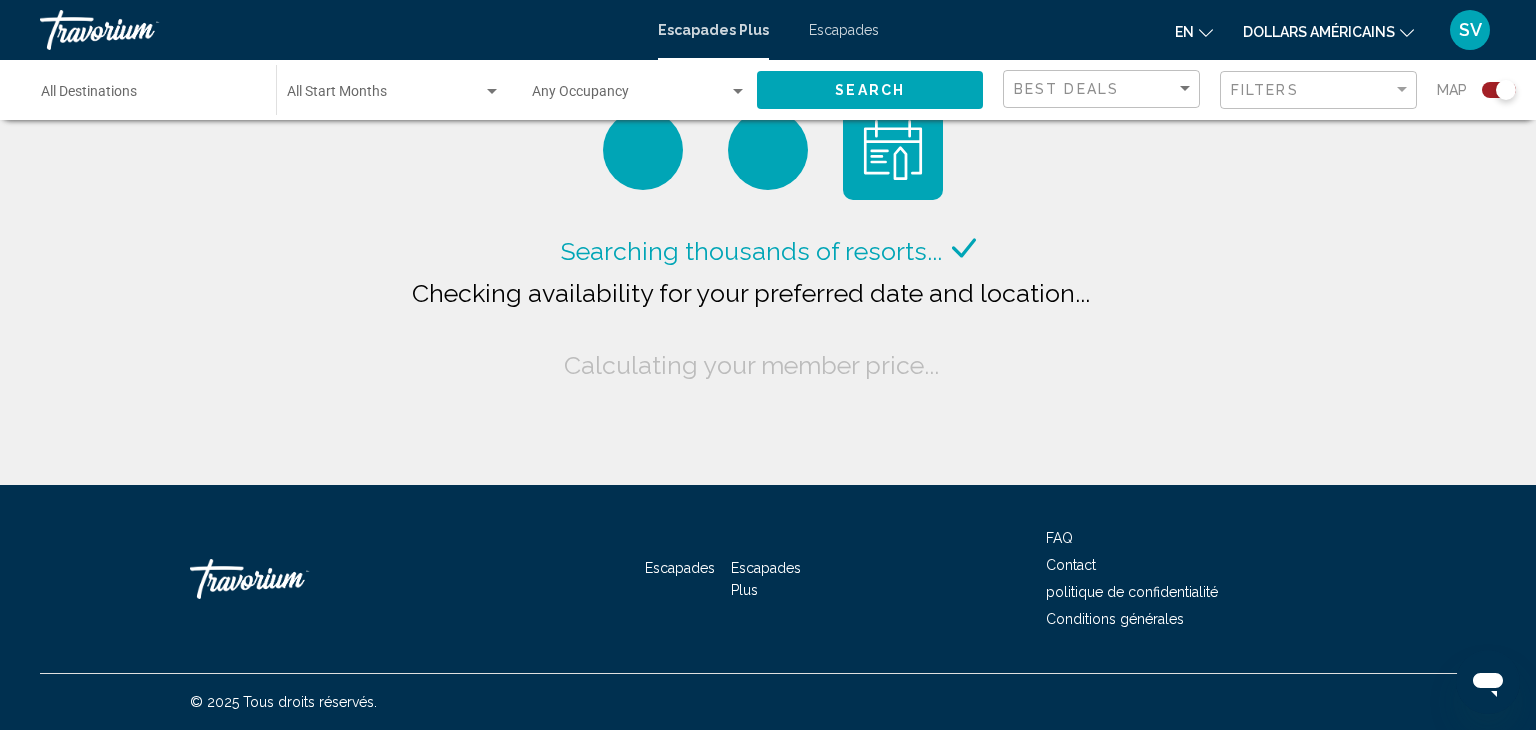click on "dollars américains" 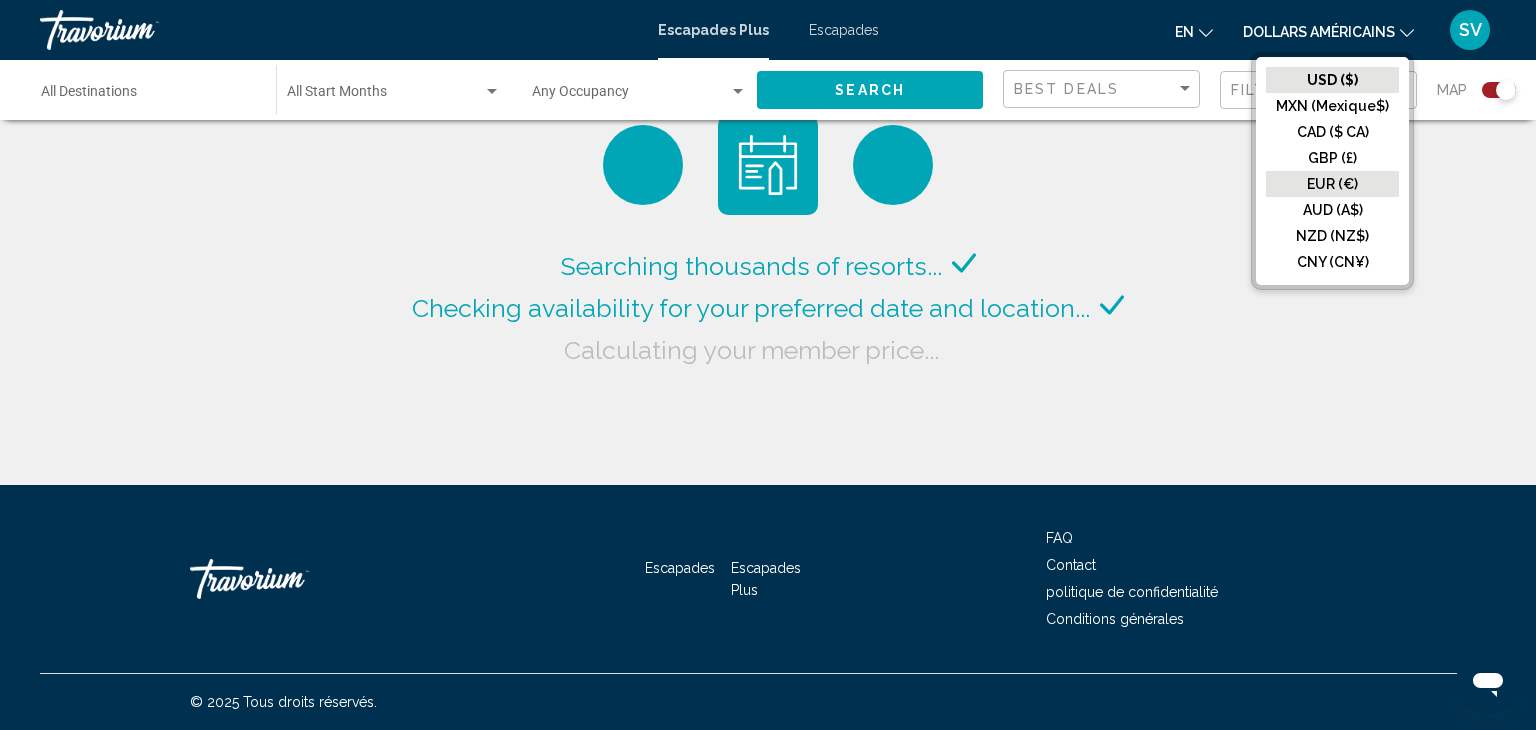 click on "EUR (€)" 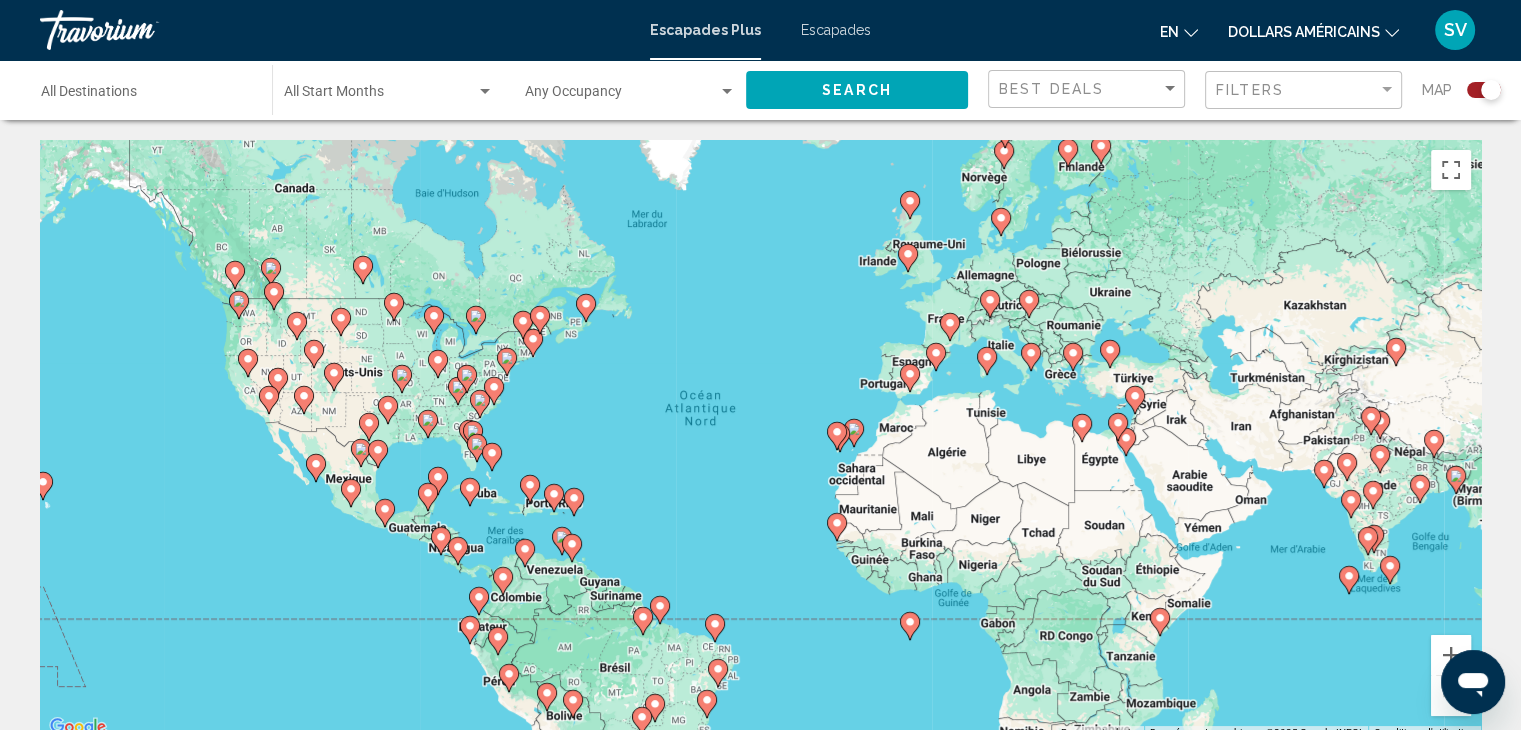click on "dollars américains" 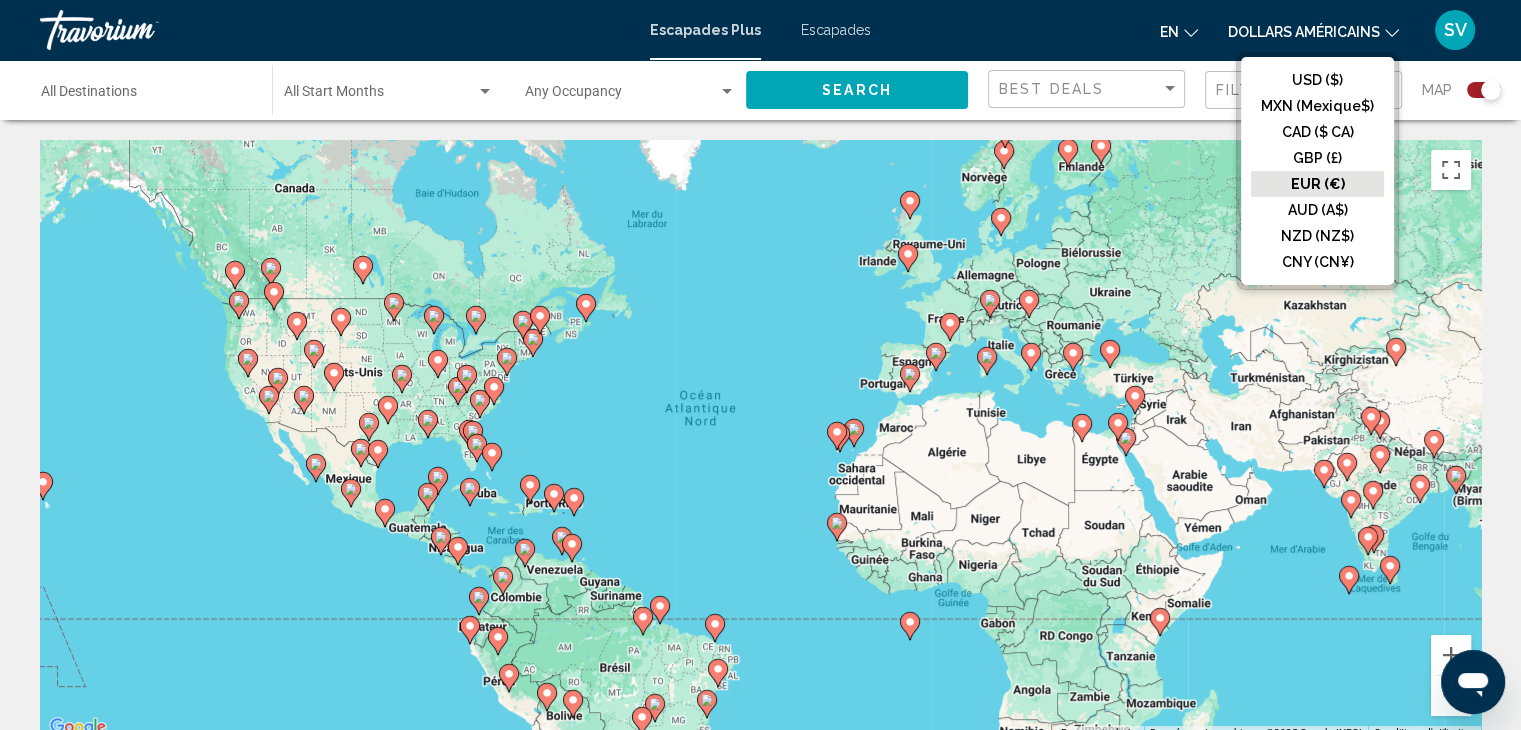 click on "EUR (€)" 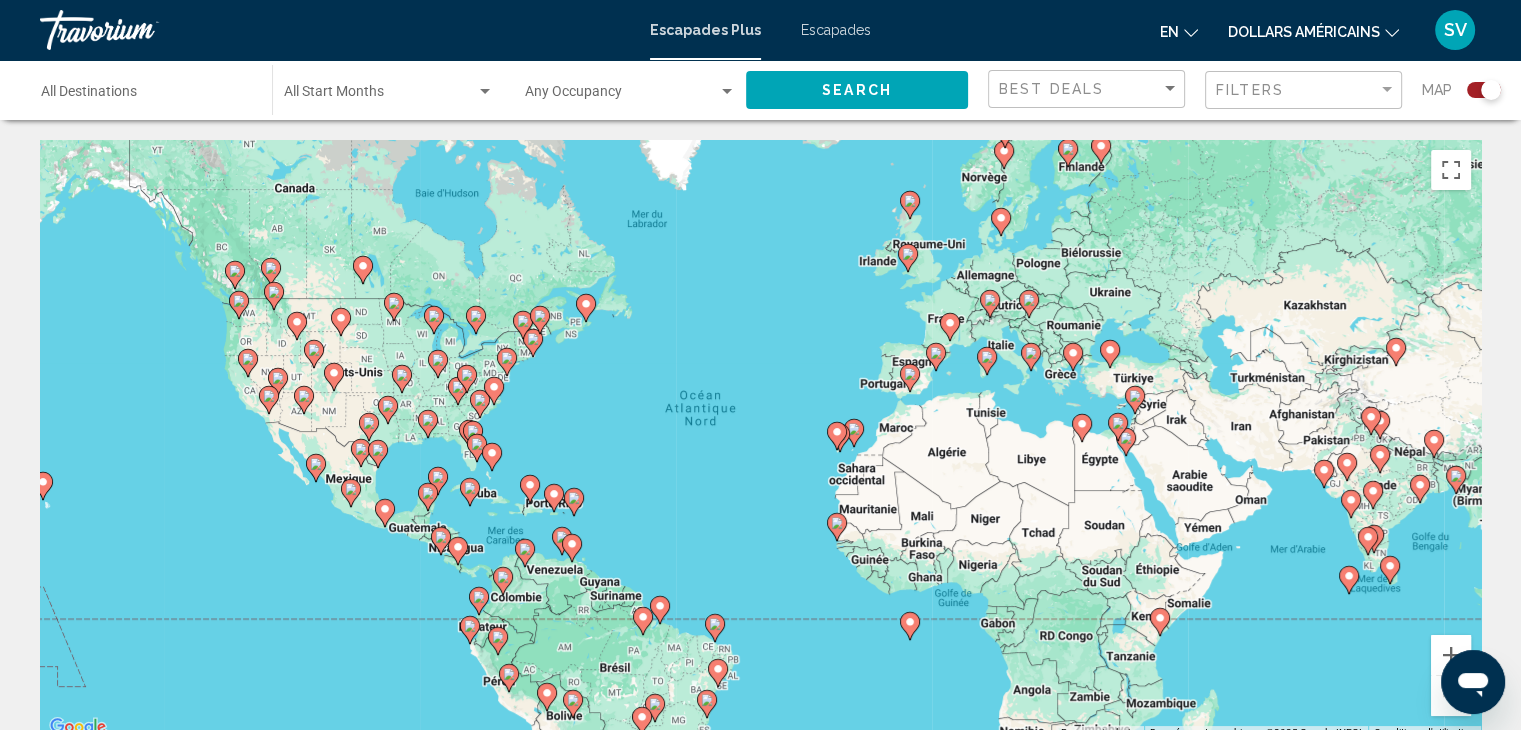 click on "en
Anglais Espagnol Français italien Portugais russe" 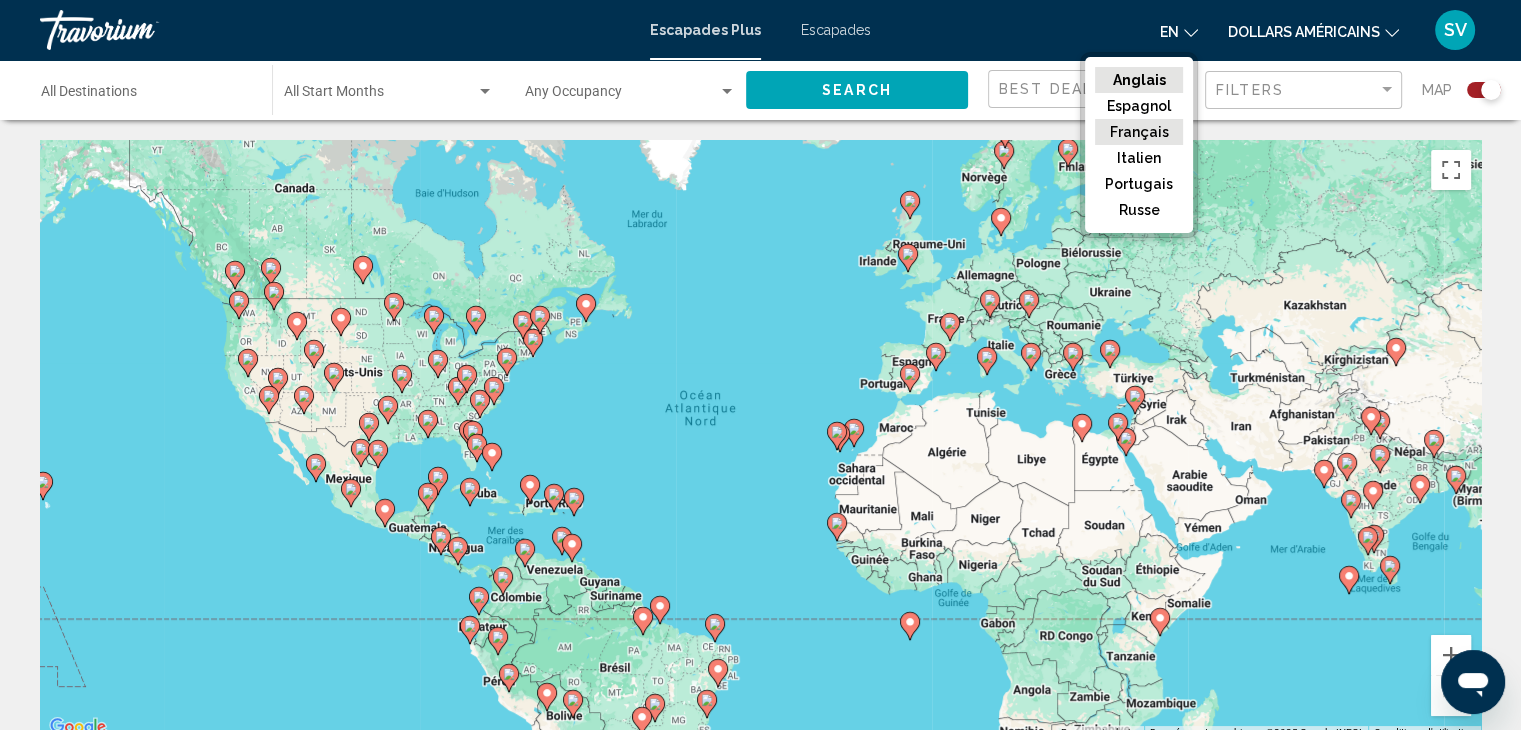 click on "Français" 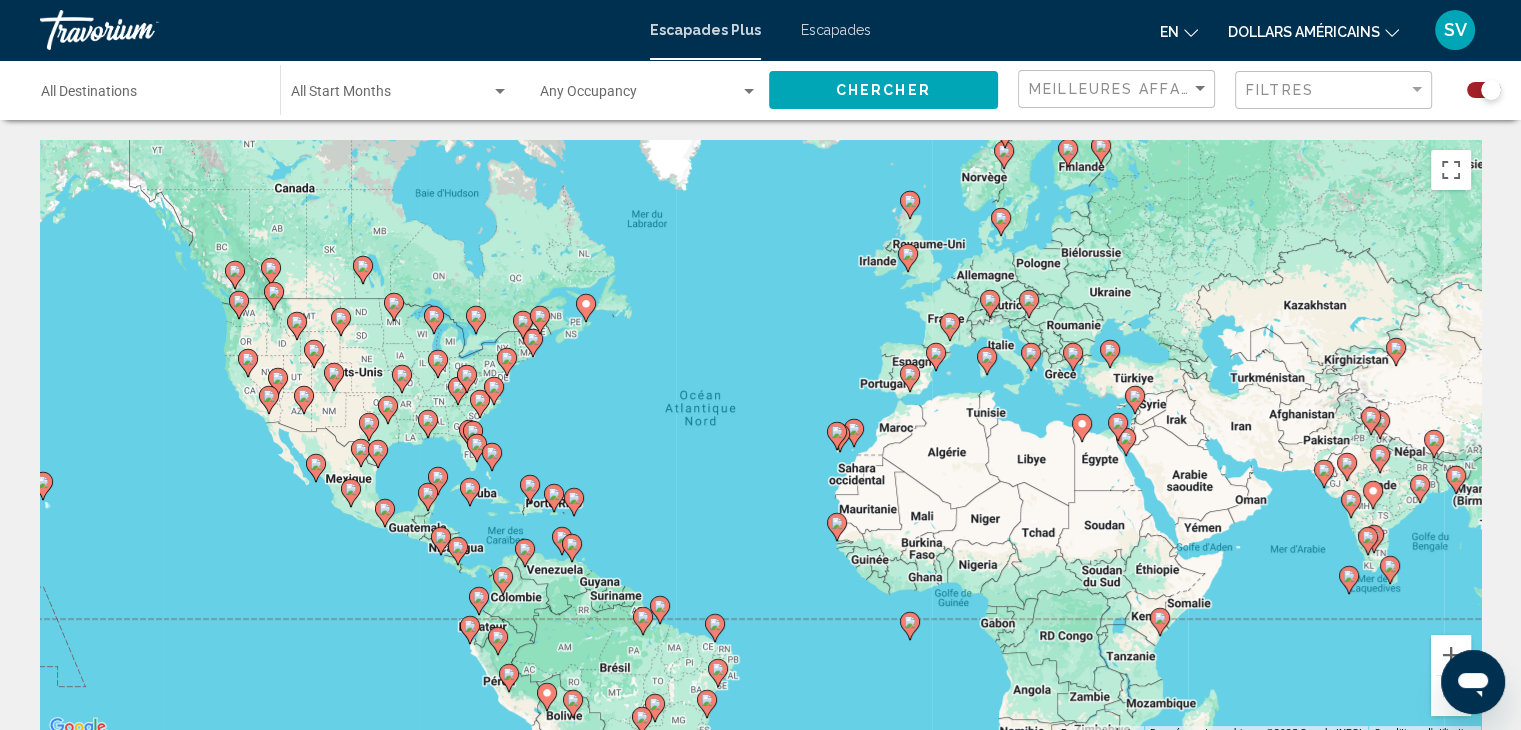 click on "← Déplacement vers la gauche → Déplacement vers la droite ↑ Déplacement vers le haut ↓ Déplacement vers le bas + Zoom avant - Zoom arrière Accueil Déplacement de 75 % vers la gauche Fin Déplacement de 75 % vers la droite Page précédente Déplacement de 75 % vers le haut Page suivante Déplacement de 75 % vers le bas Pour activer le glissement avec le clavier, appuyez sur Alt+Entrée. Une fois ce mode activé, utilisez les touches fléchées pour déplacer le repère. Pour valider le déplacement, appuyez sur Entrée. Pour annuler, appuyez sur Échap. Raccourcis clavier Données cartographiques Données cartographiques ©2025 Google, INEGI Données cartographiques ©2025 Google, INEGI 1000 km  Cliquez pour basculer entre les unités métriques et impériales Conditions d'utilisation Signaler une erreur cartographique 63,529 Getaways Plus units available across 1,744 Resorts Économisez jusqu'à  11%   Avenue Plaza Resort  Station balnéaire  -  Ceci est une station d'adultes seulement  De" at bounding box center (760, 1912) 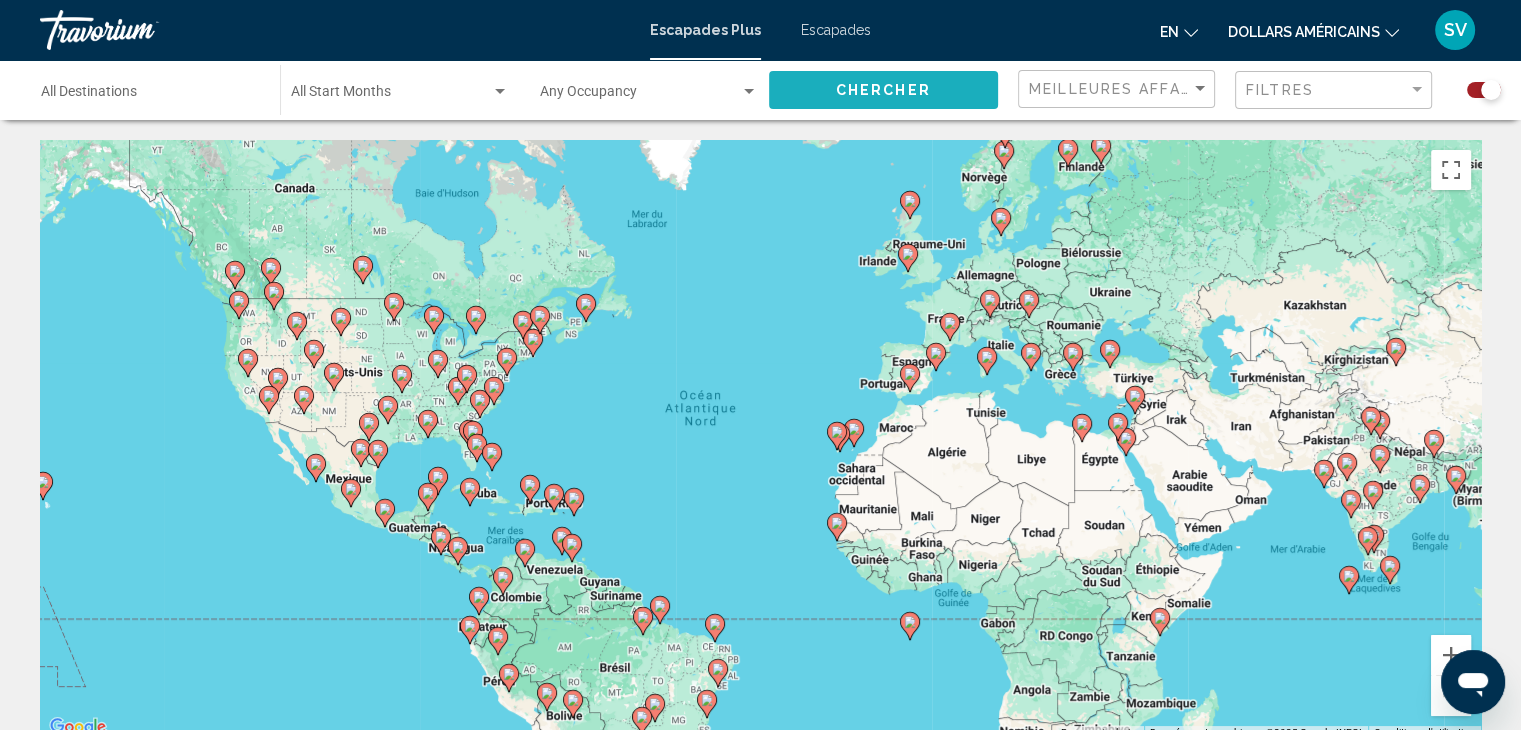 click on "Chercher" 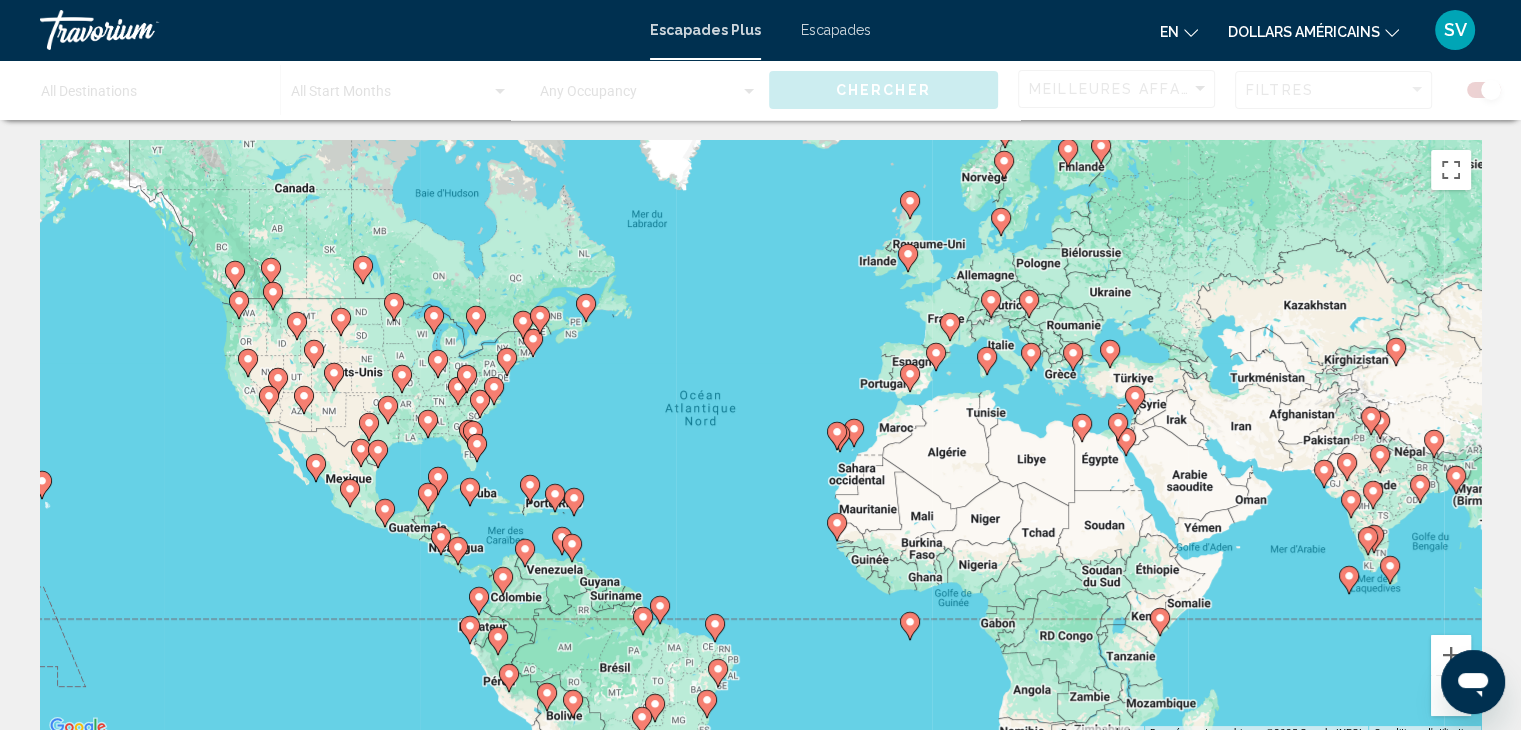 type 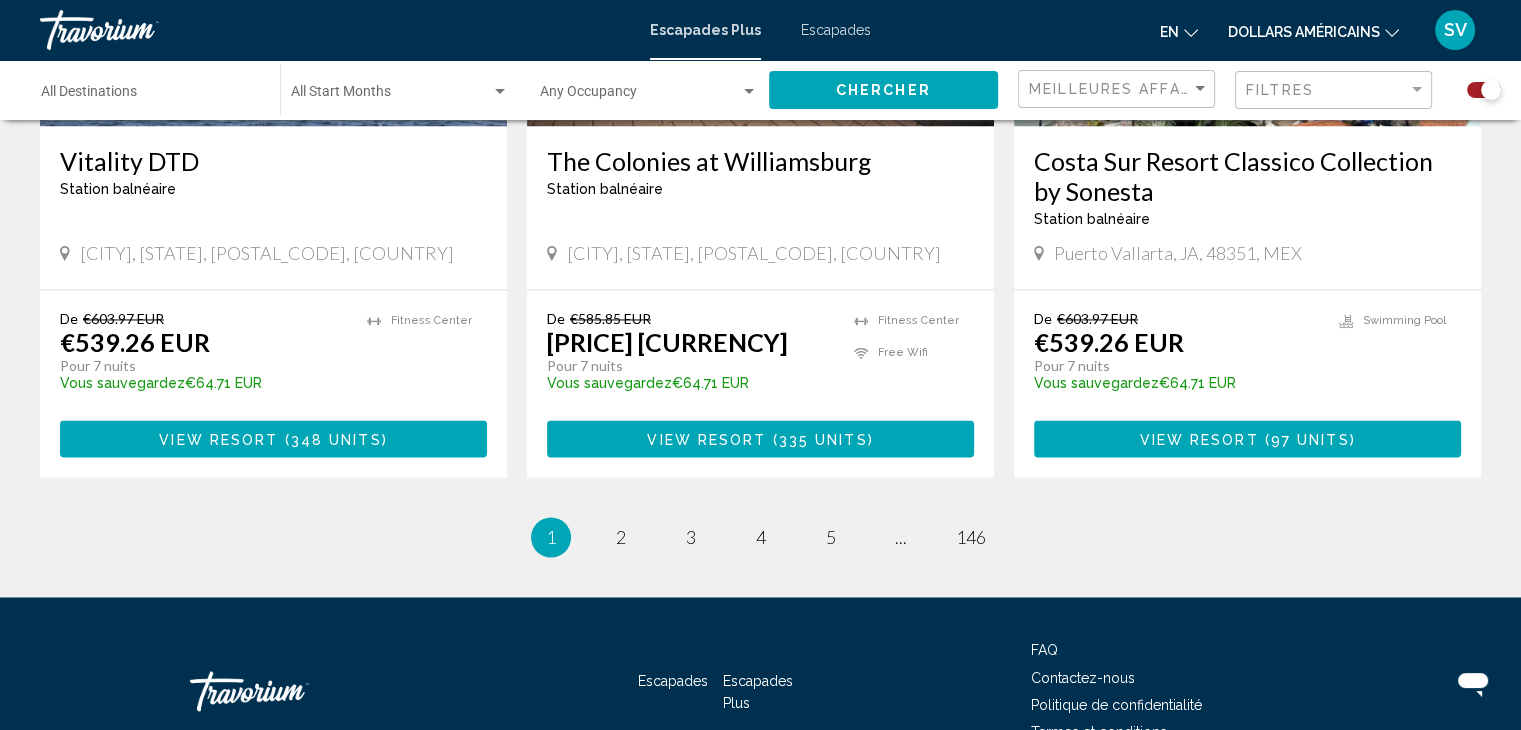 scroll, scrollTop: 3155, scrollLeft: 0, axis: vertical 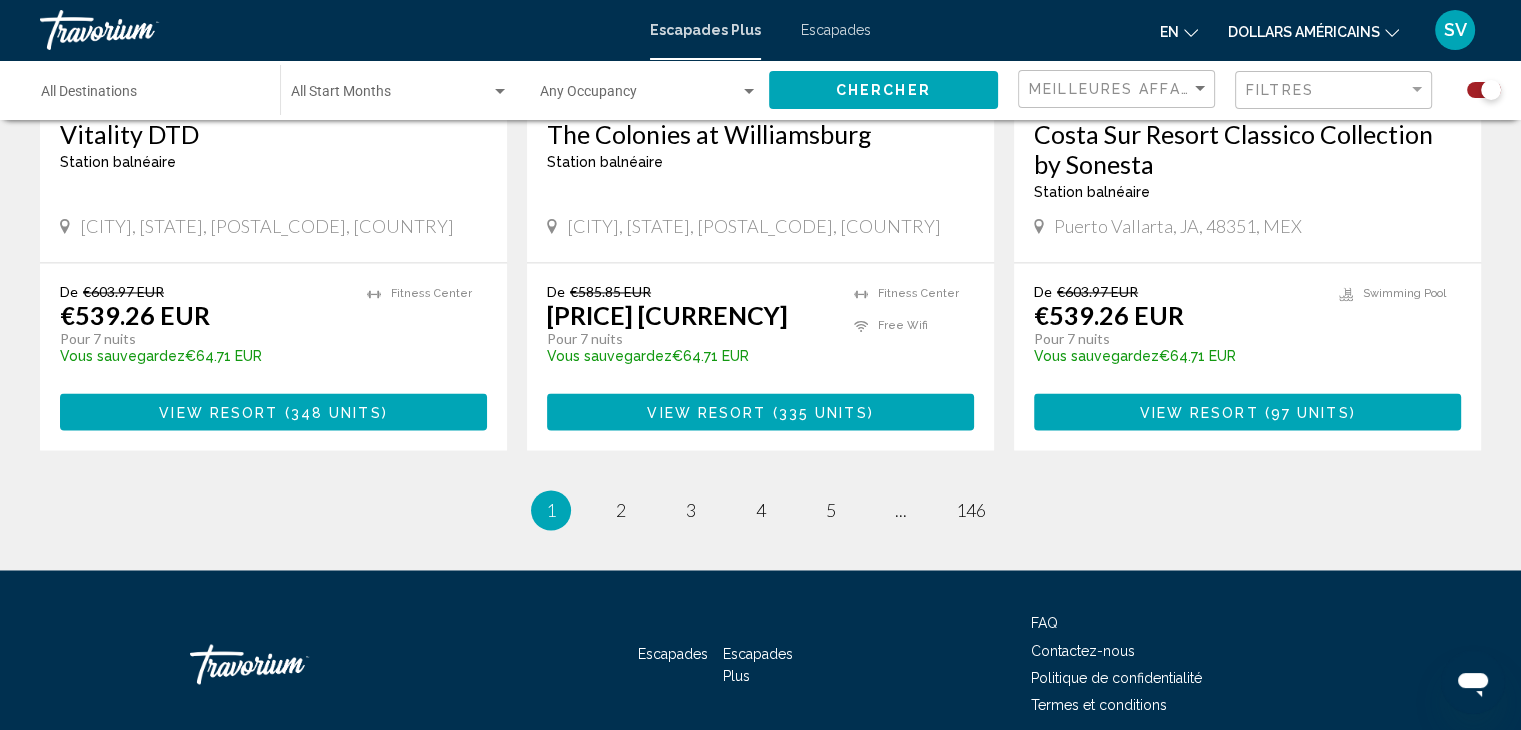click on "Filtres" 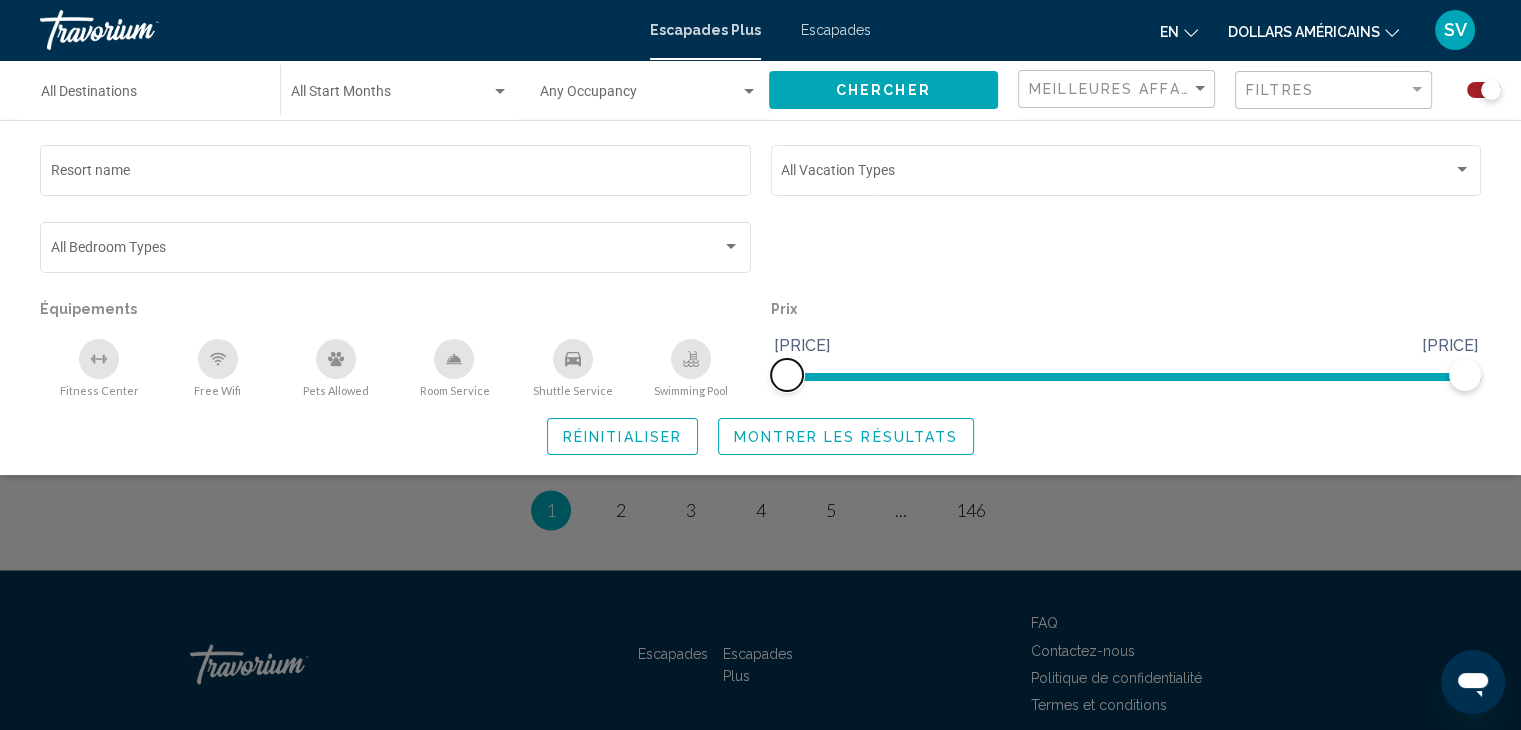 drag, startPoint x: 781, startPoint y: 381, endPoint x: 656, endPoint y: 418, distance: 130.36104 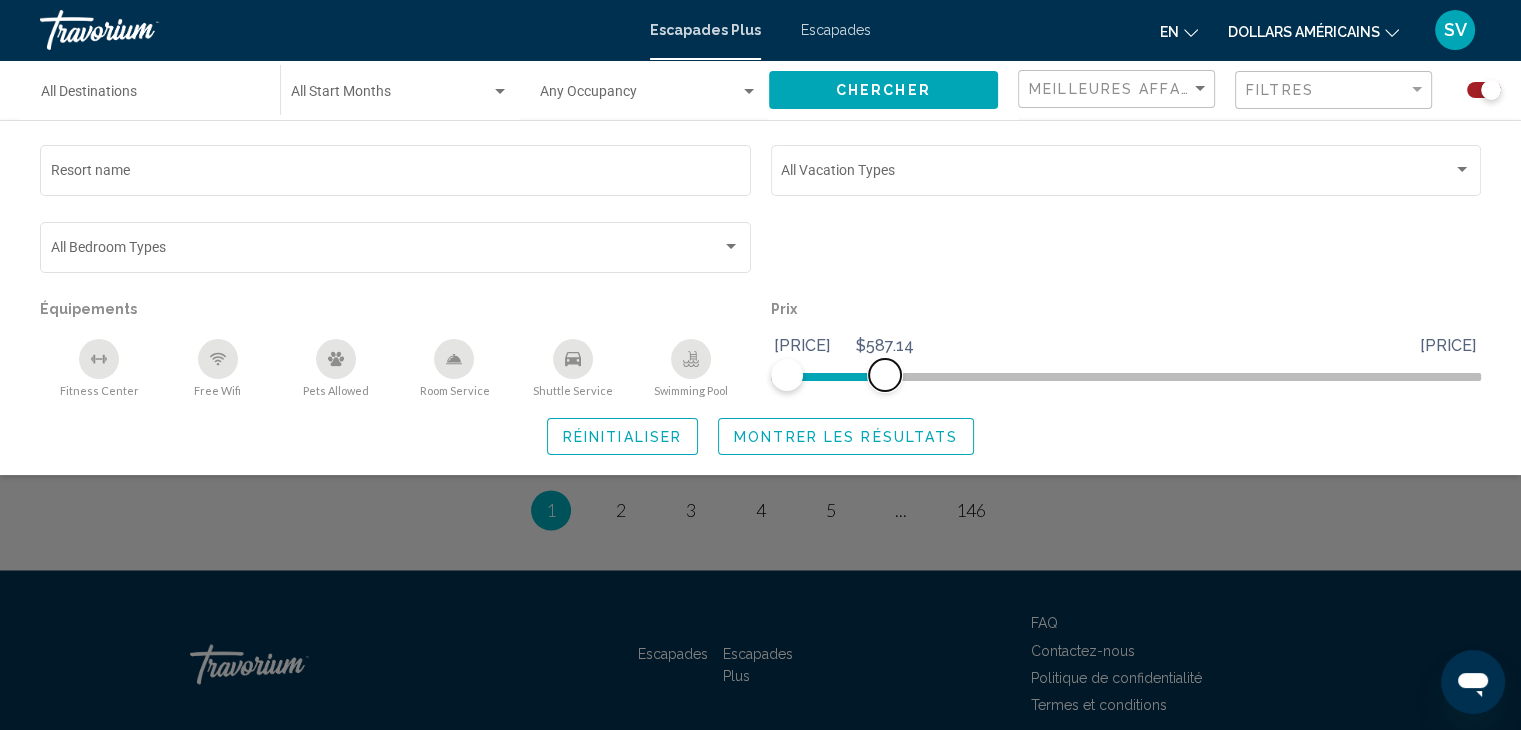 drag, startPoint x: 1466, startPoint y: 385, endPoint x: 884, endPoint y: 559, distance: 607.4537 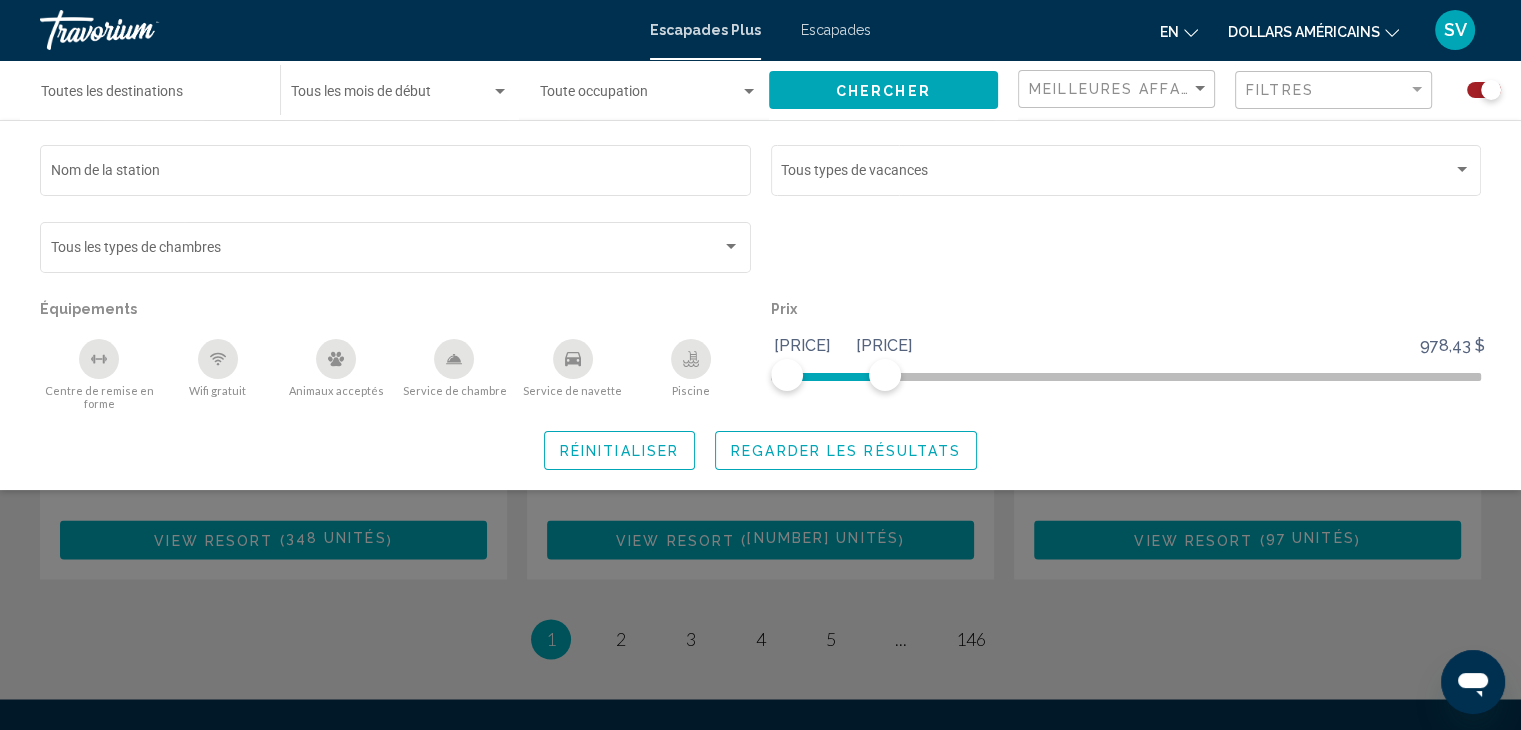 scroll, scrollTop: 3156, scrollLeft: 0, axis: vertical 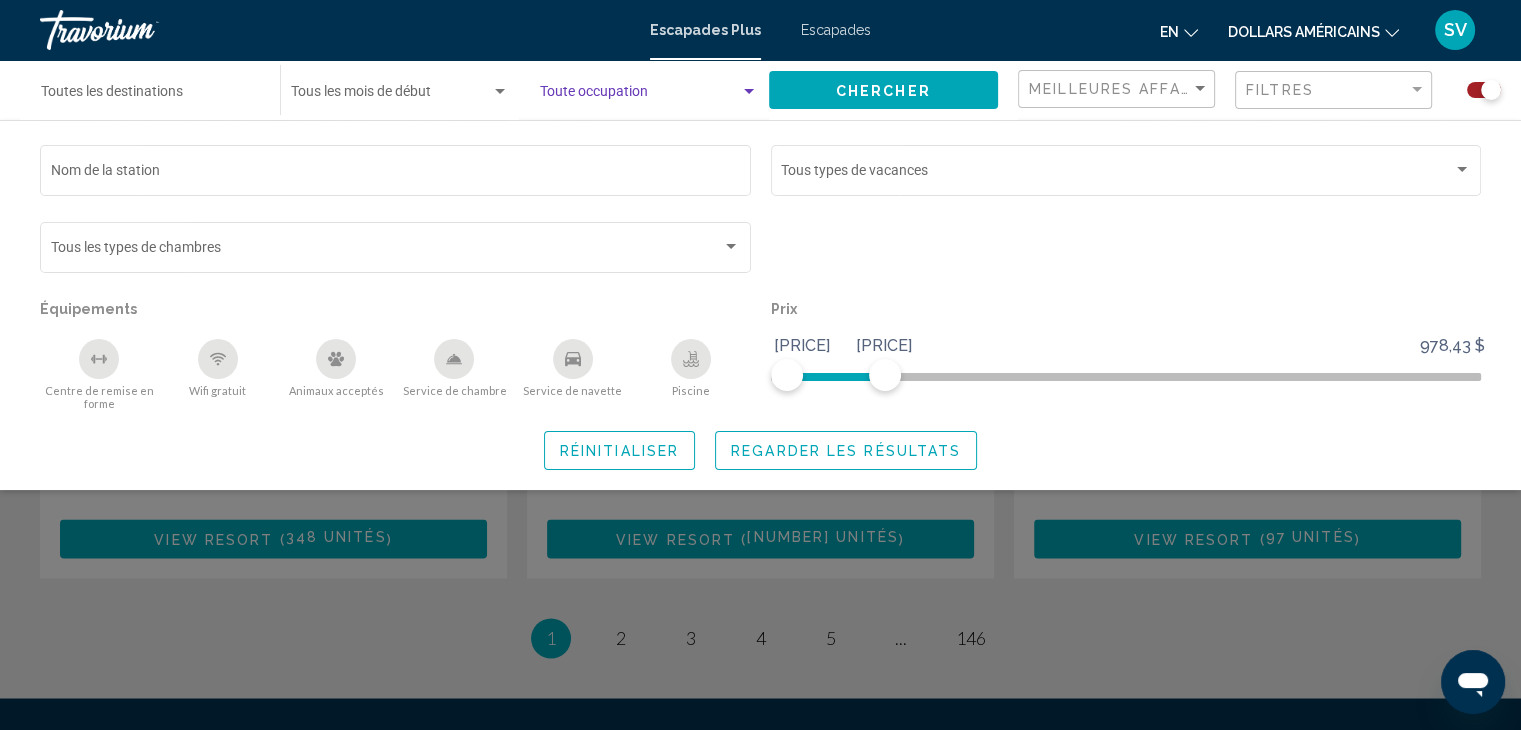 click at bounding box center [640, 96] 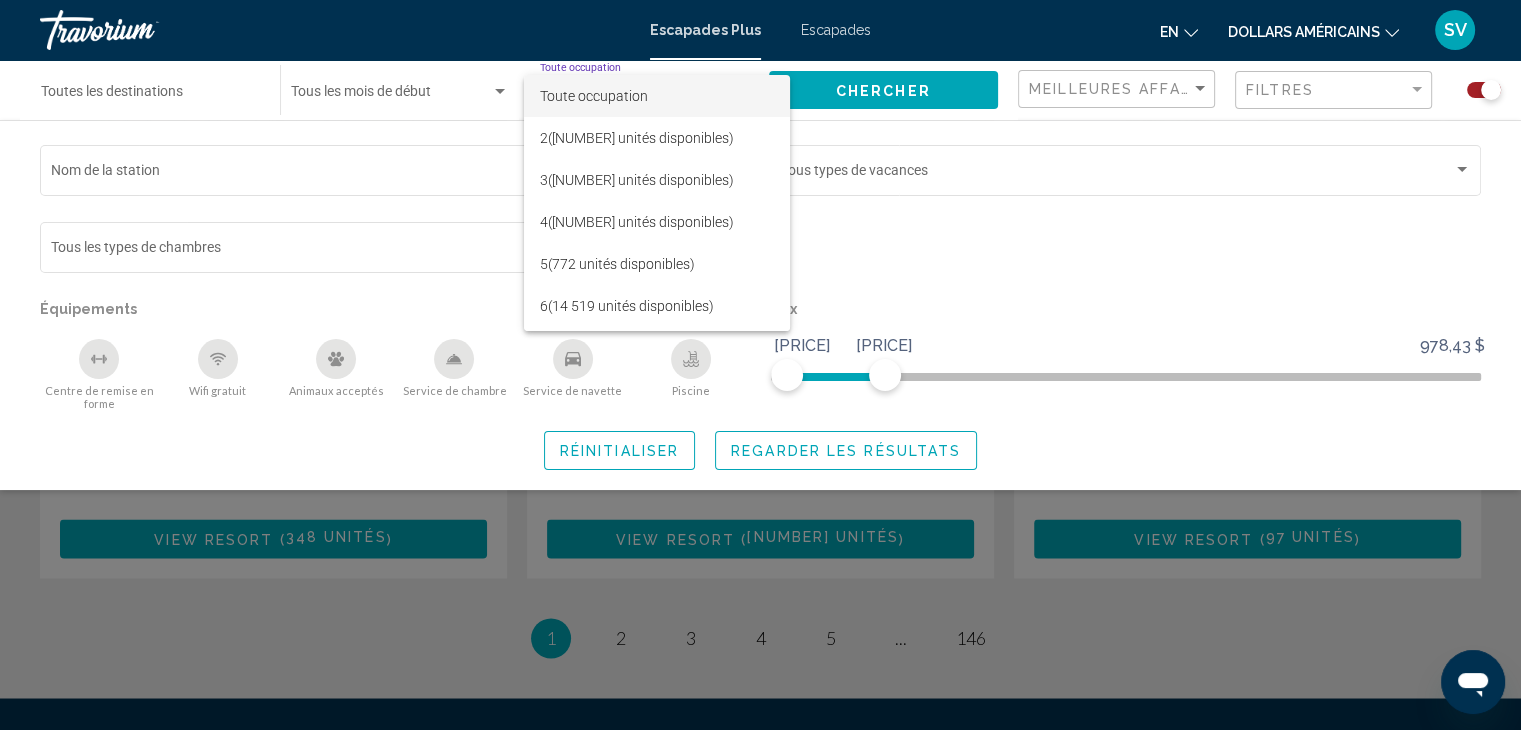 click at bounding box center (760, 365) 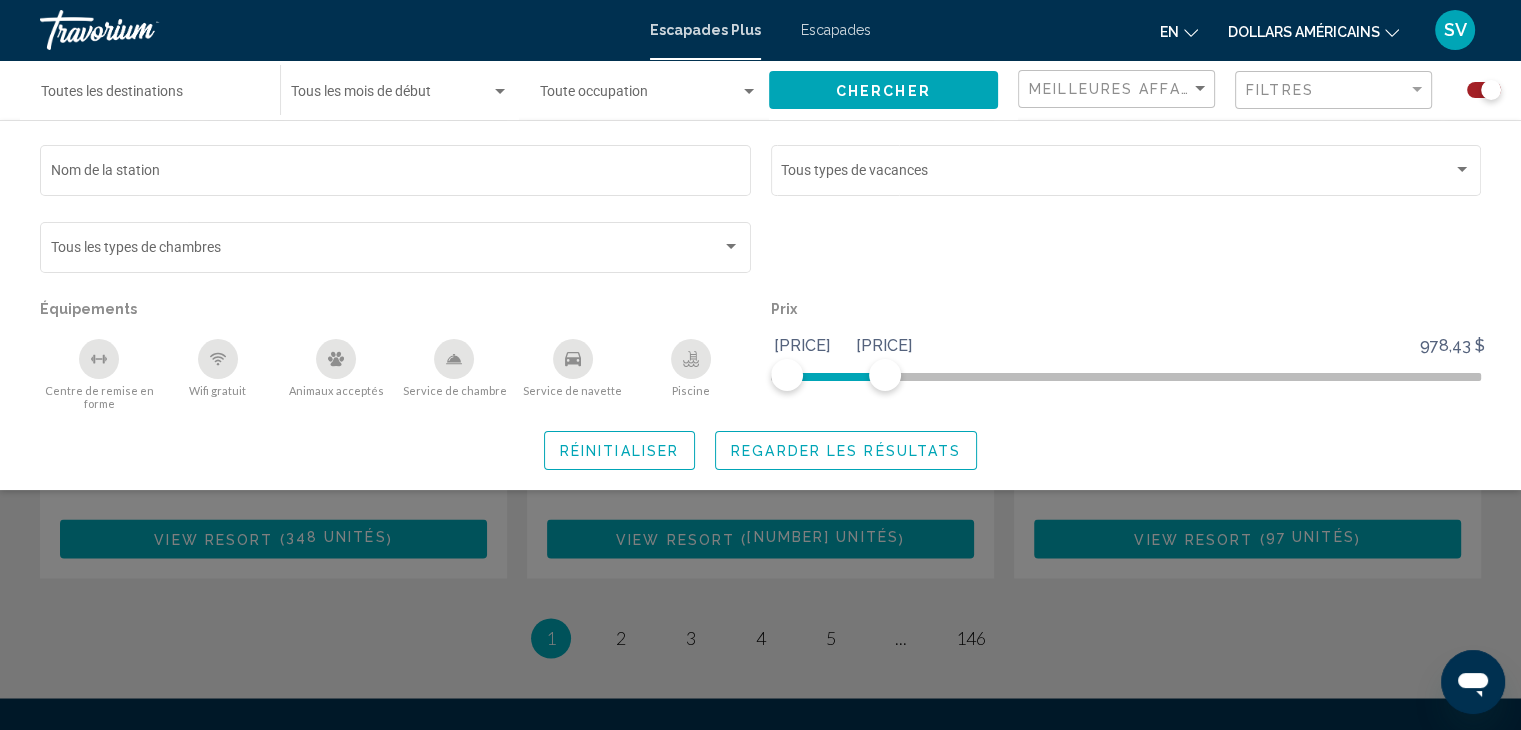 click on "Types de vacances Tous types de vacances" 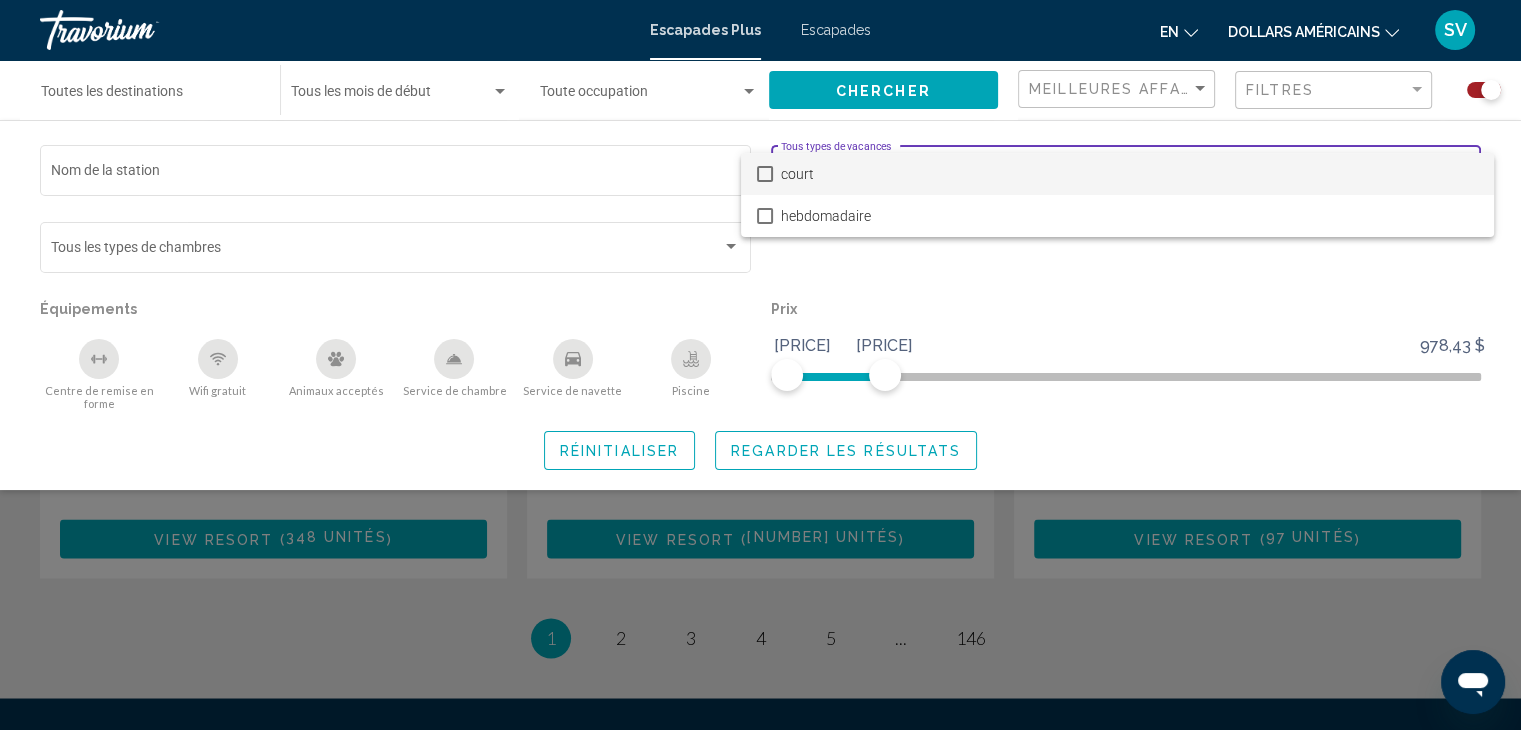 click at bounding box center (760, 365) 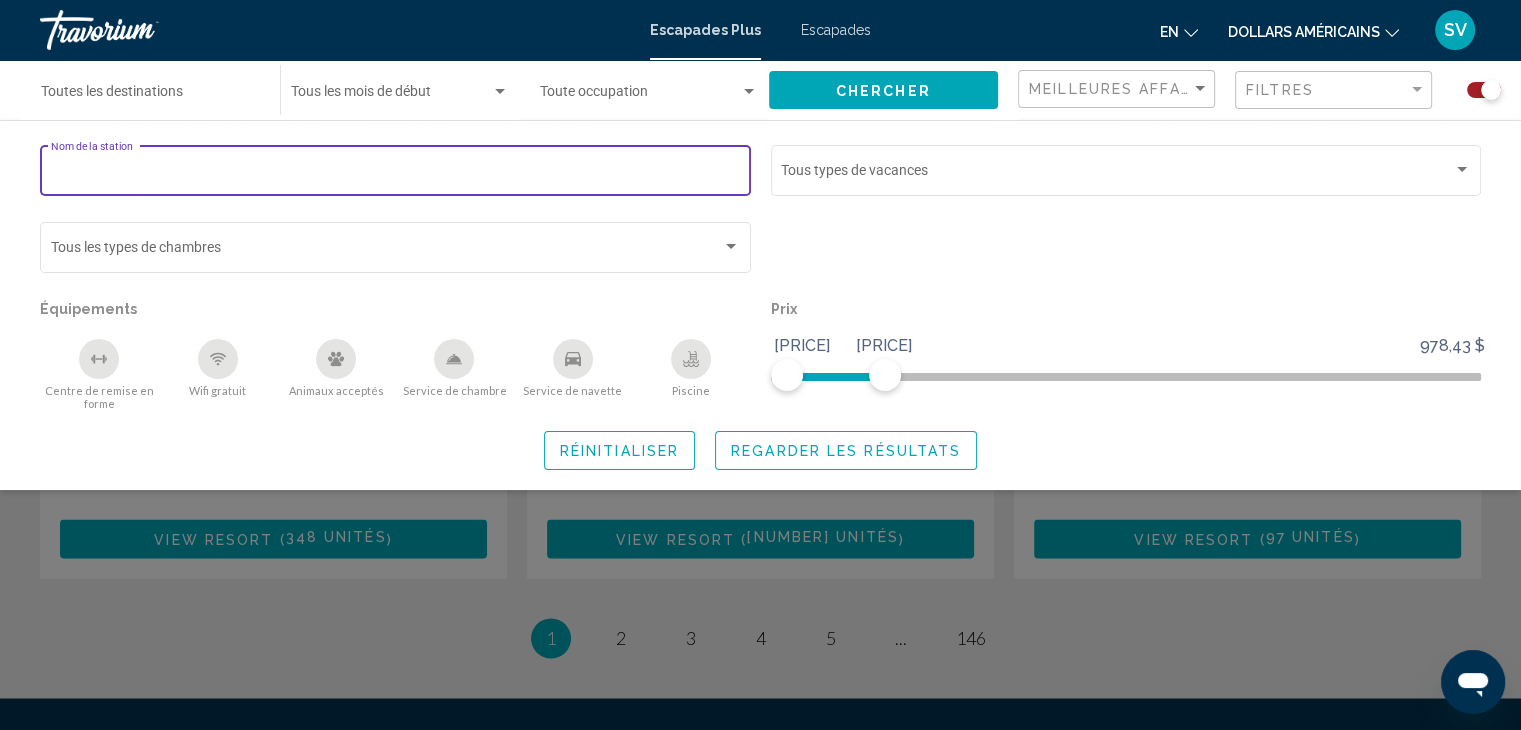 click on "Nom de la station" at bounding box center [396, 174] 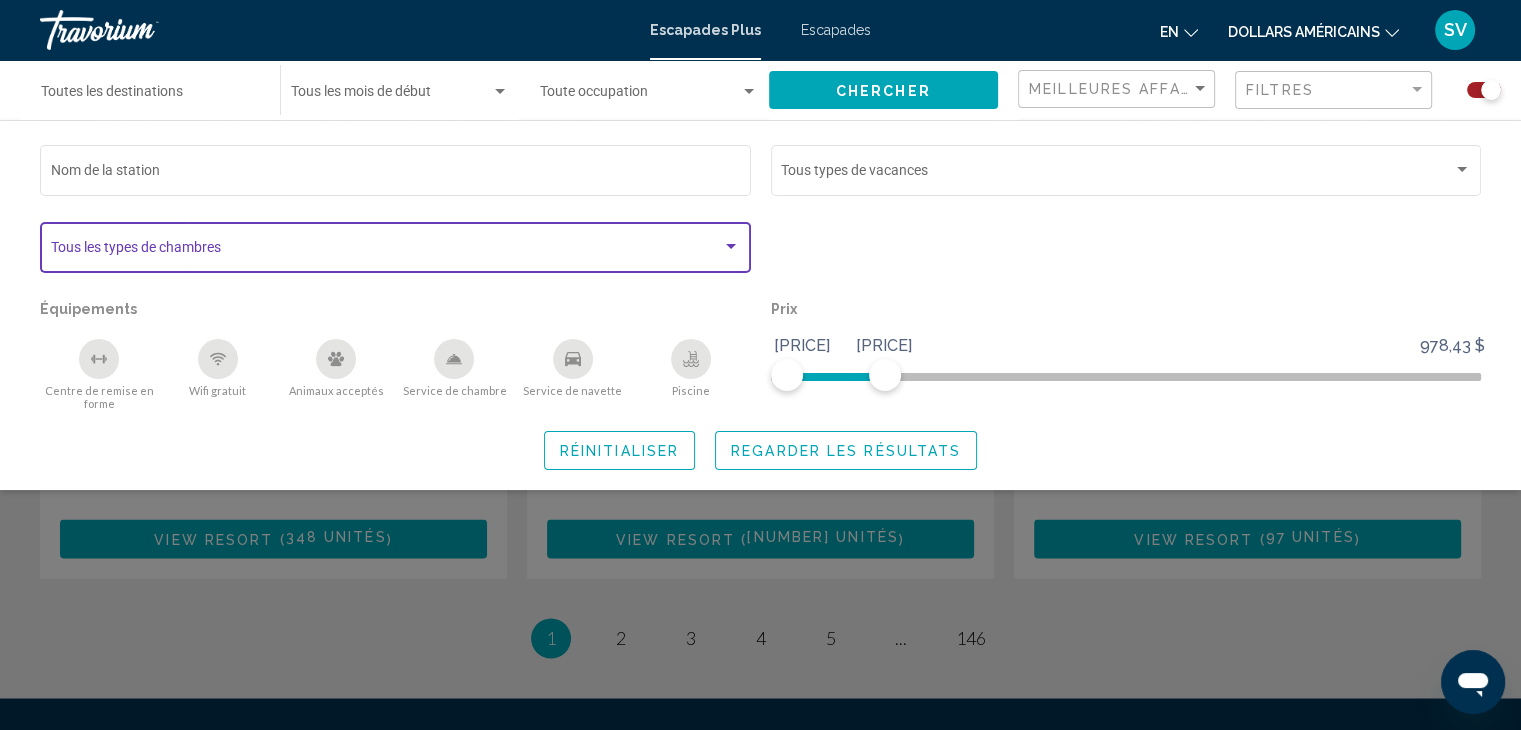 click at bounding box center (387, 251) 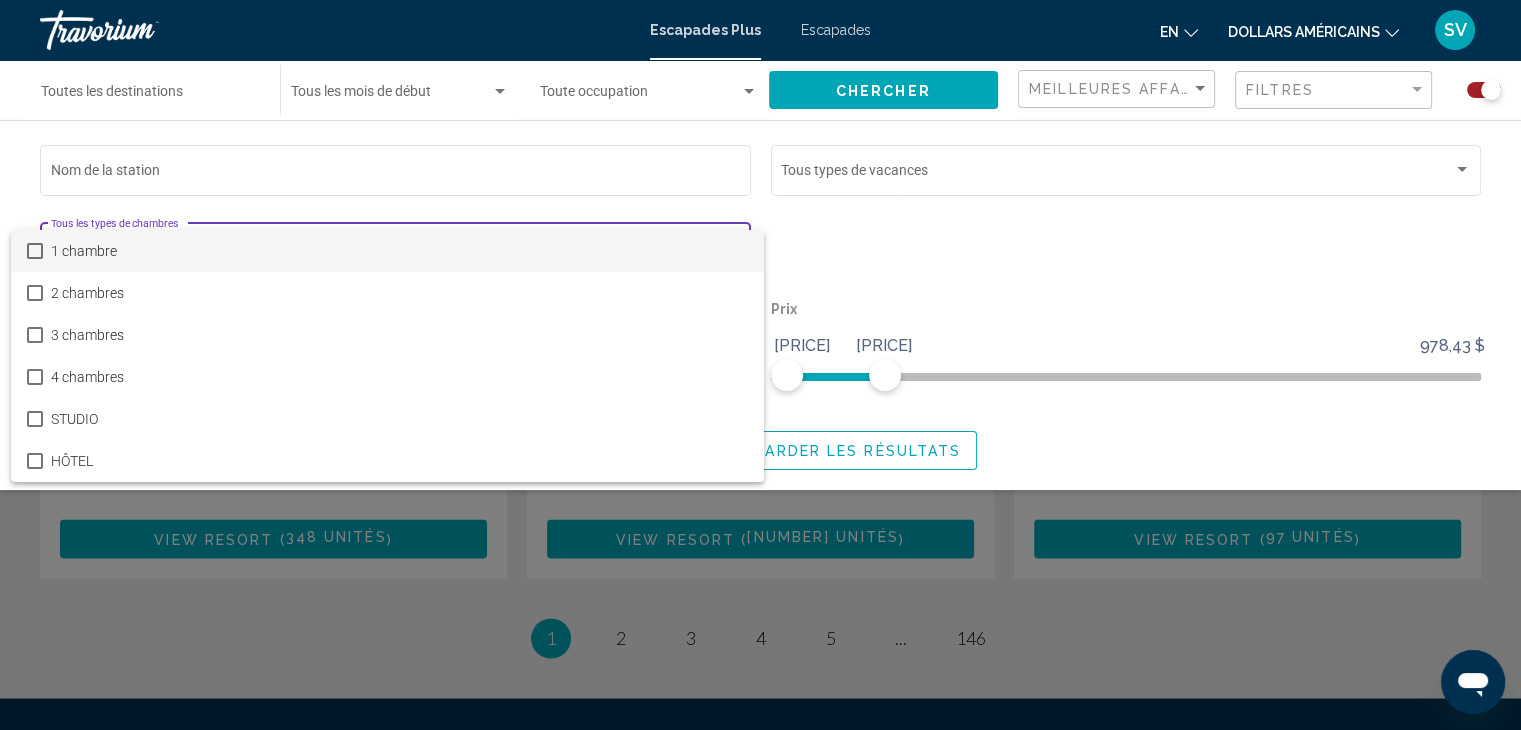 click at bounding box center (760, 365) 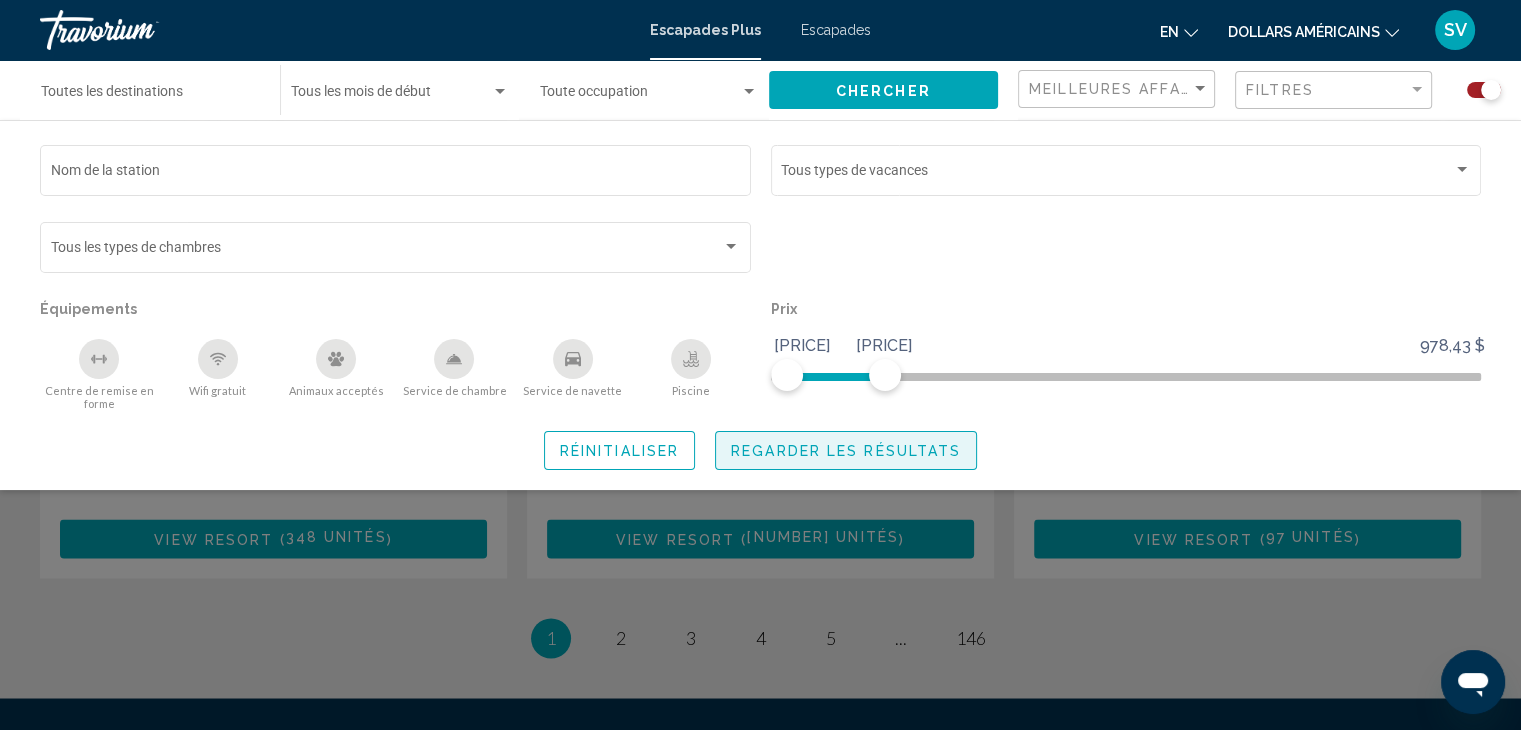 click on "Regarder les résultats" 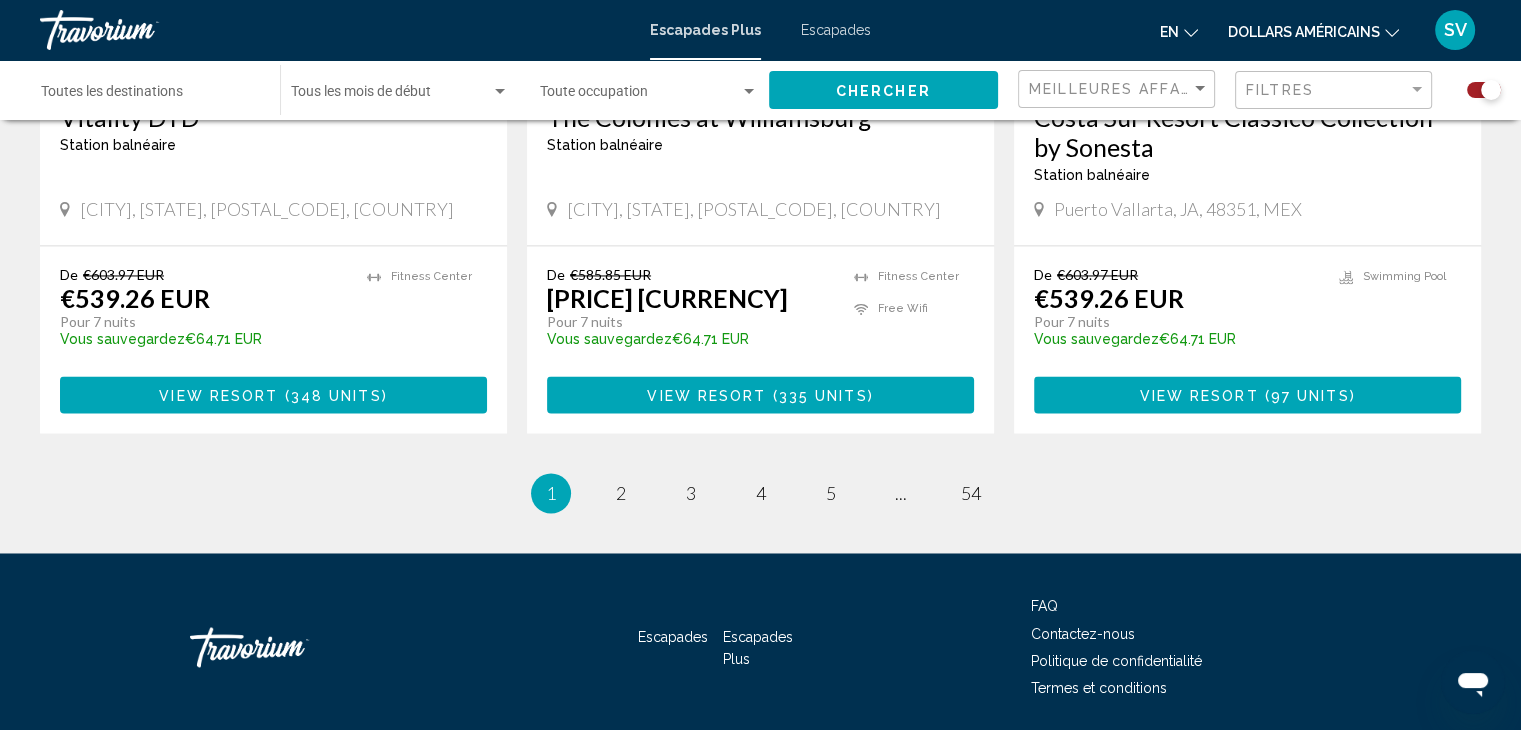 scroll, scrollTop: 3237, scrollLeft: 0, axis: vertical 